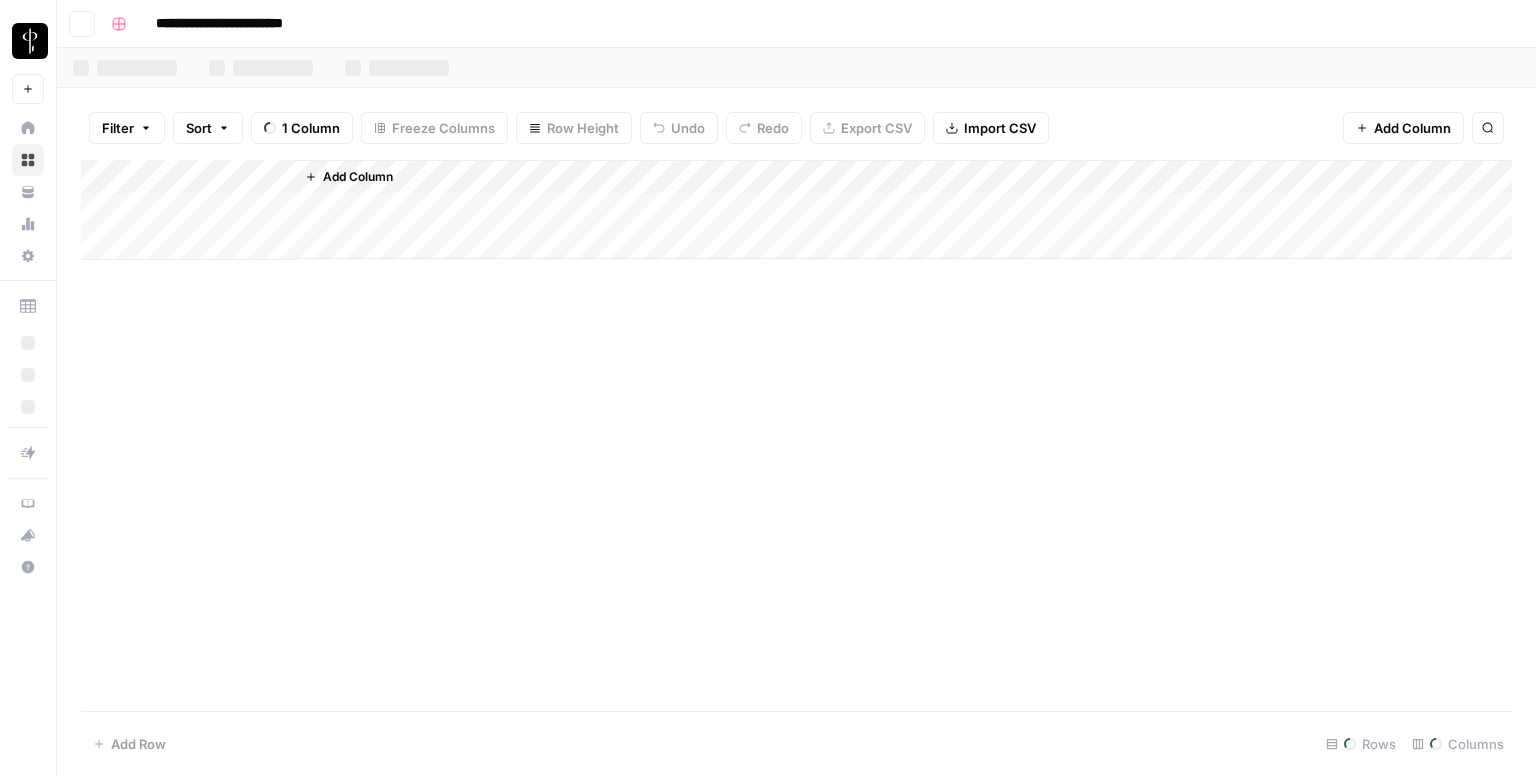 scroll, scrollTop: 0, scrollLeft: 0, axis: both 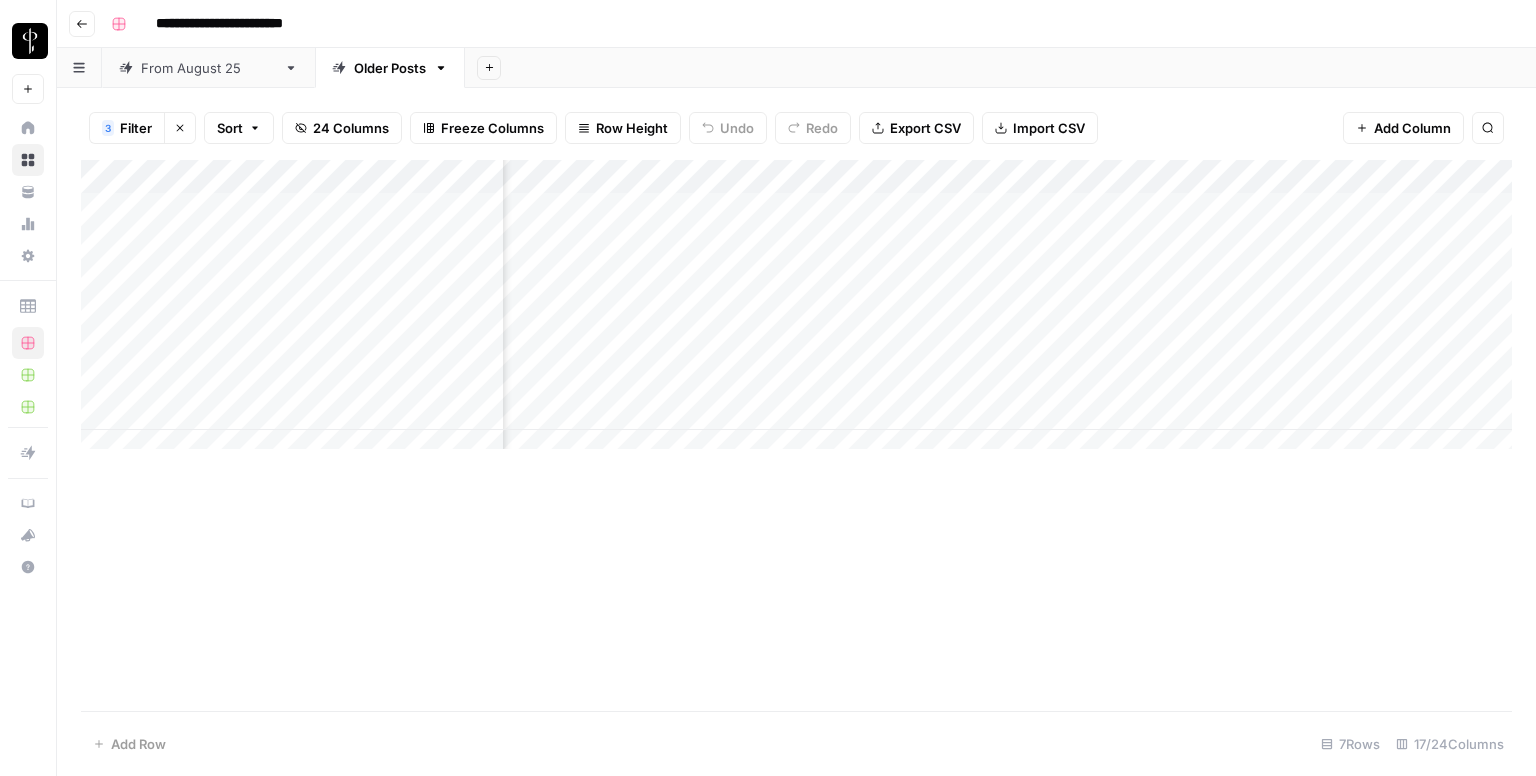 click on "Add Column" at bounding box center [796, 312] 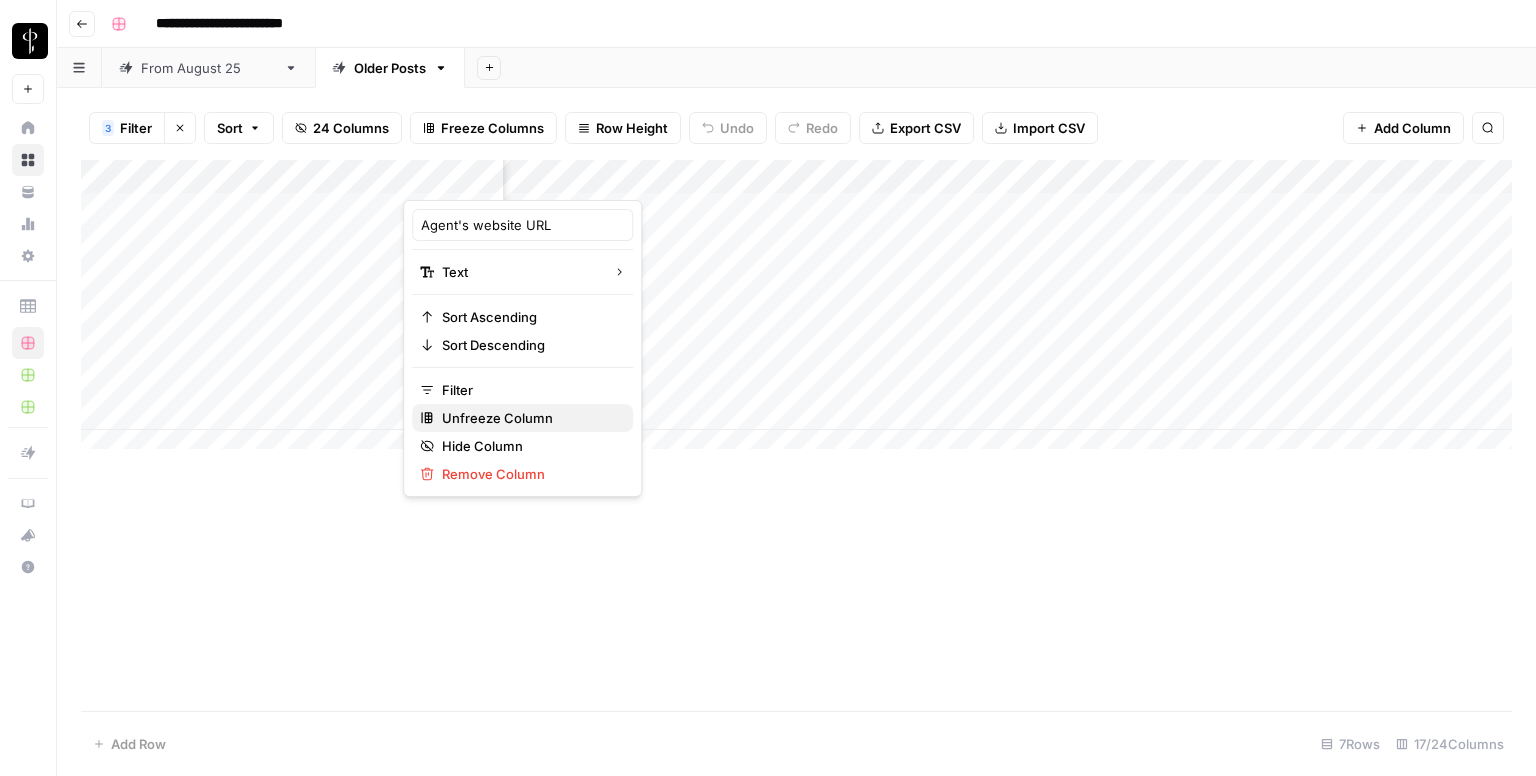 click on "Unfreeze Column" at bounding box center [529, 418] 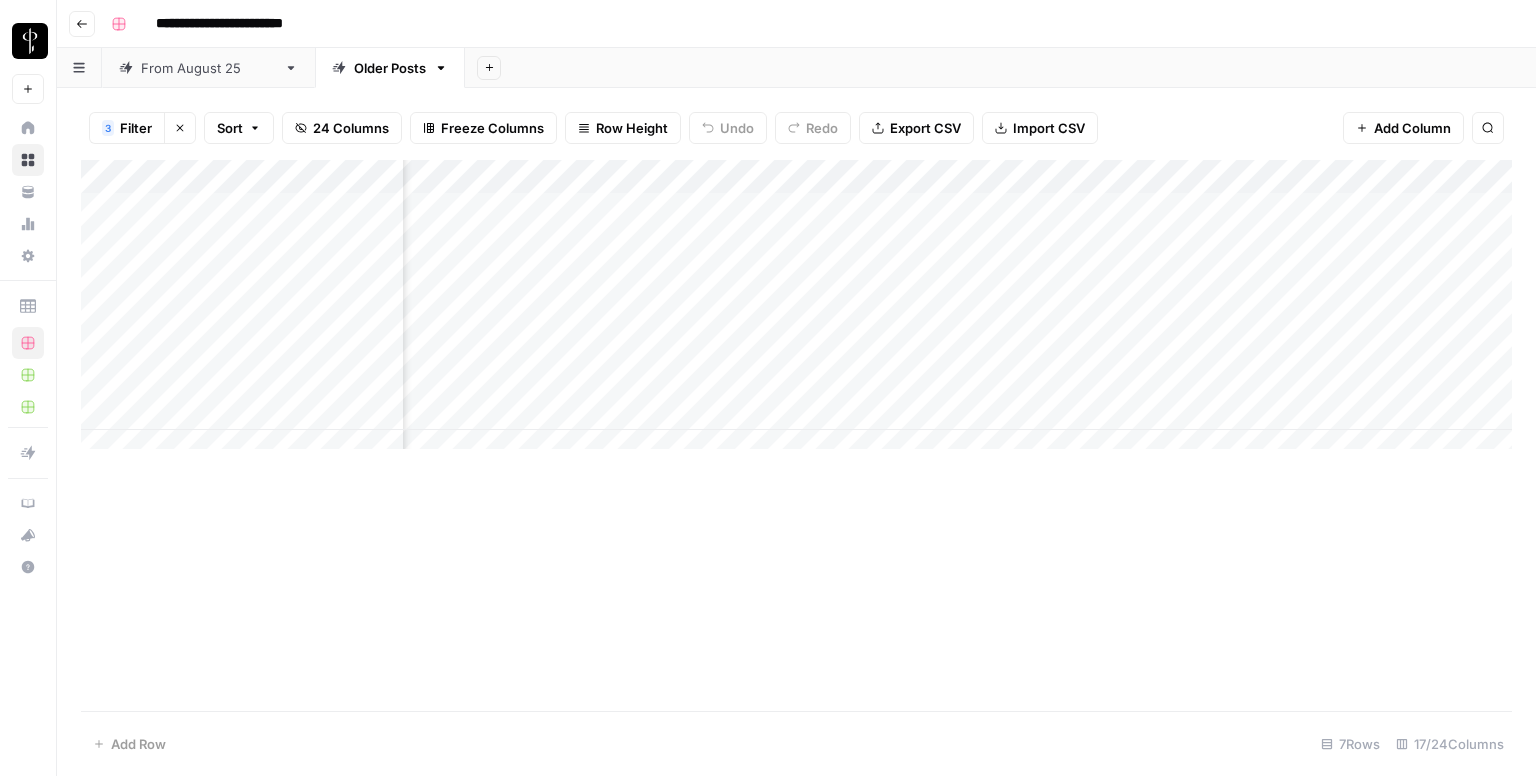 click on "Add Column" at bounding box center (796, 312) 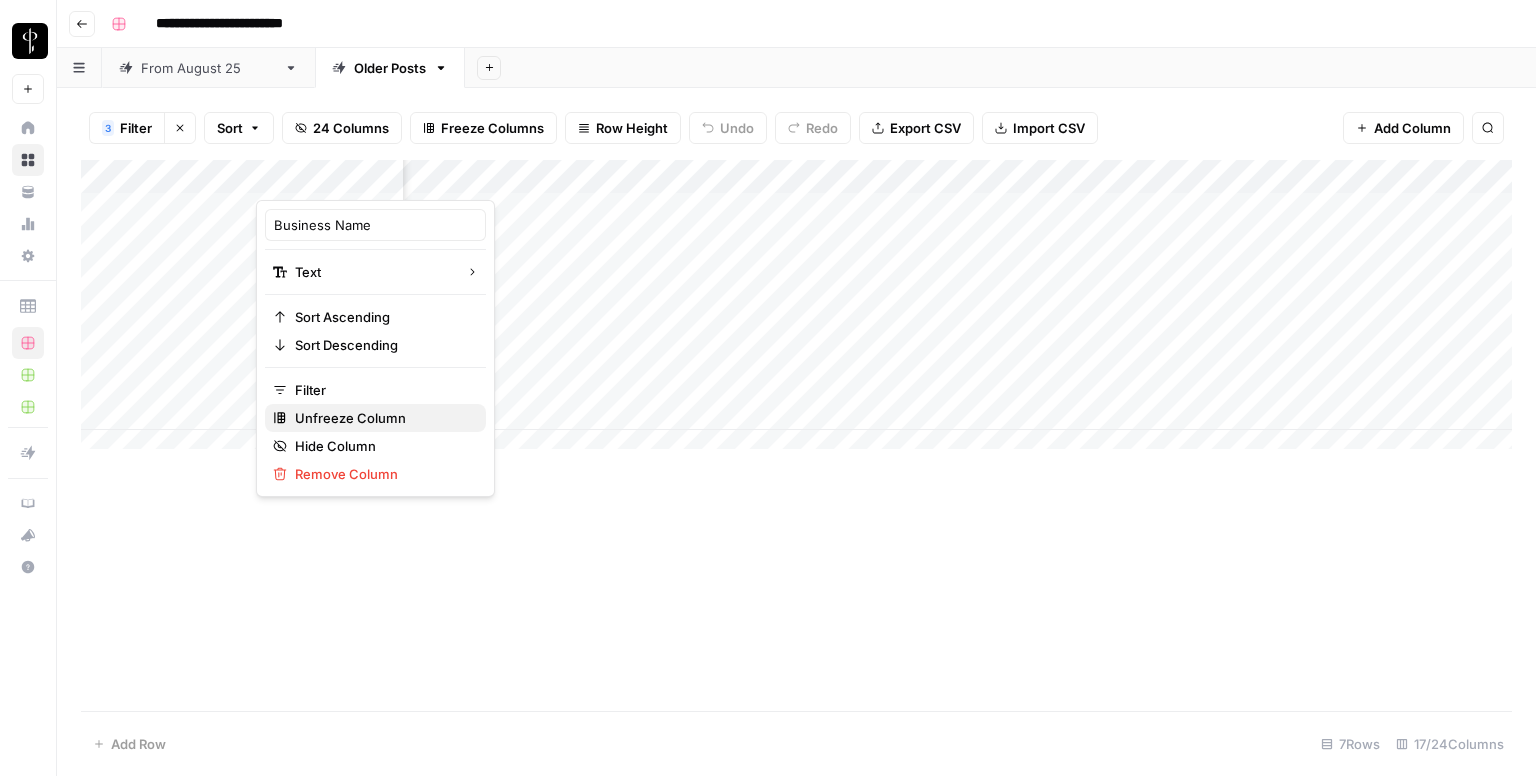 click on "Unfreeze Column" at bounding box center [382, 418] 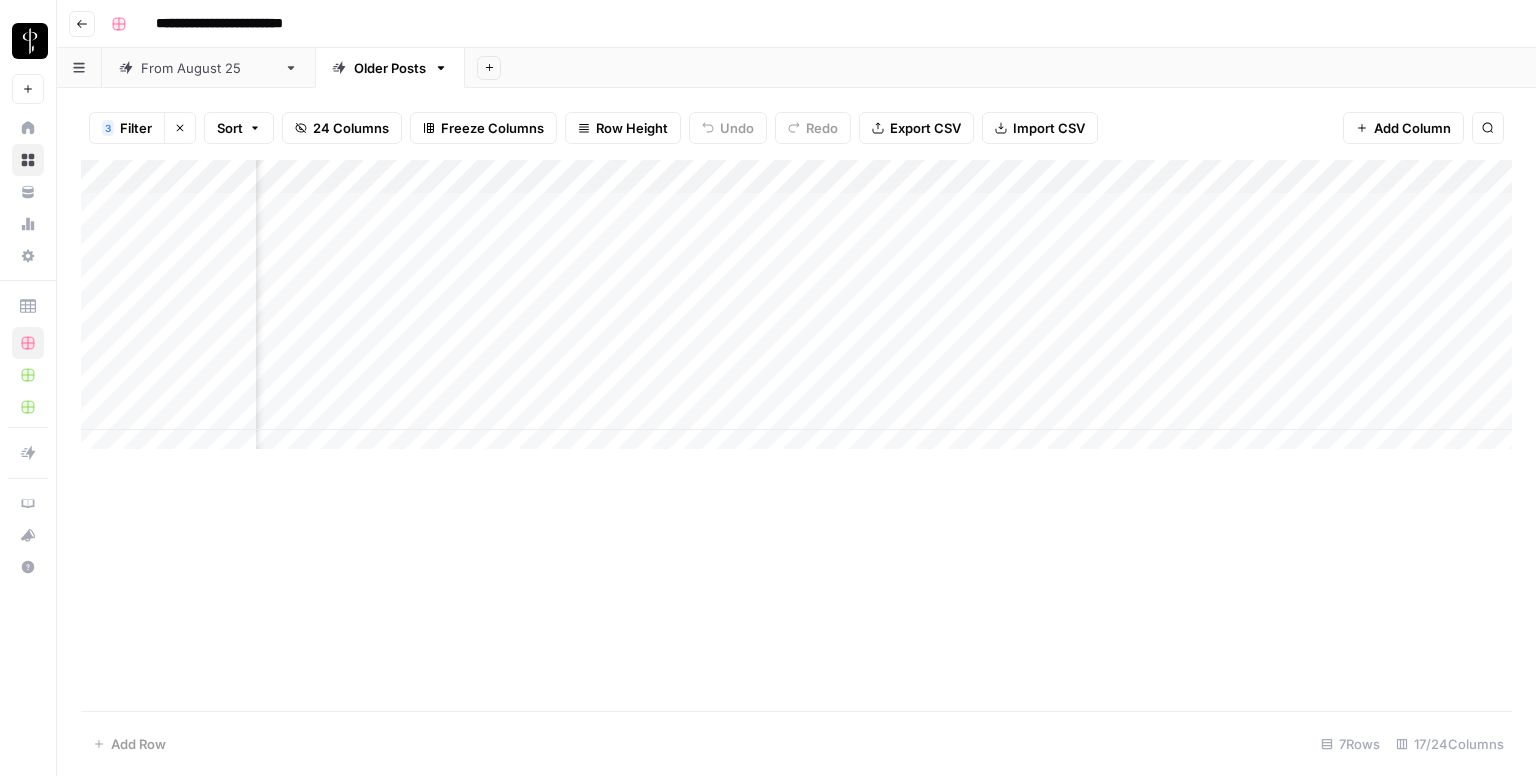 click on "Add Column" at bounding box center [796, 312] 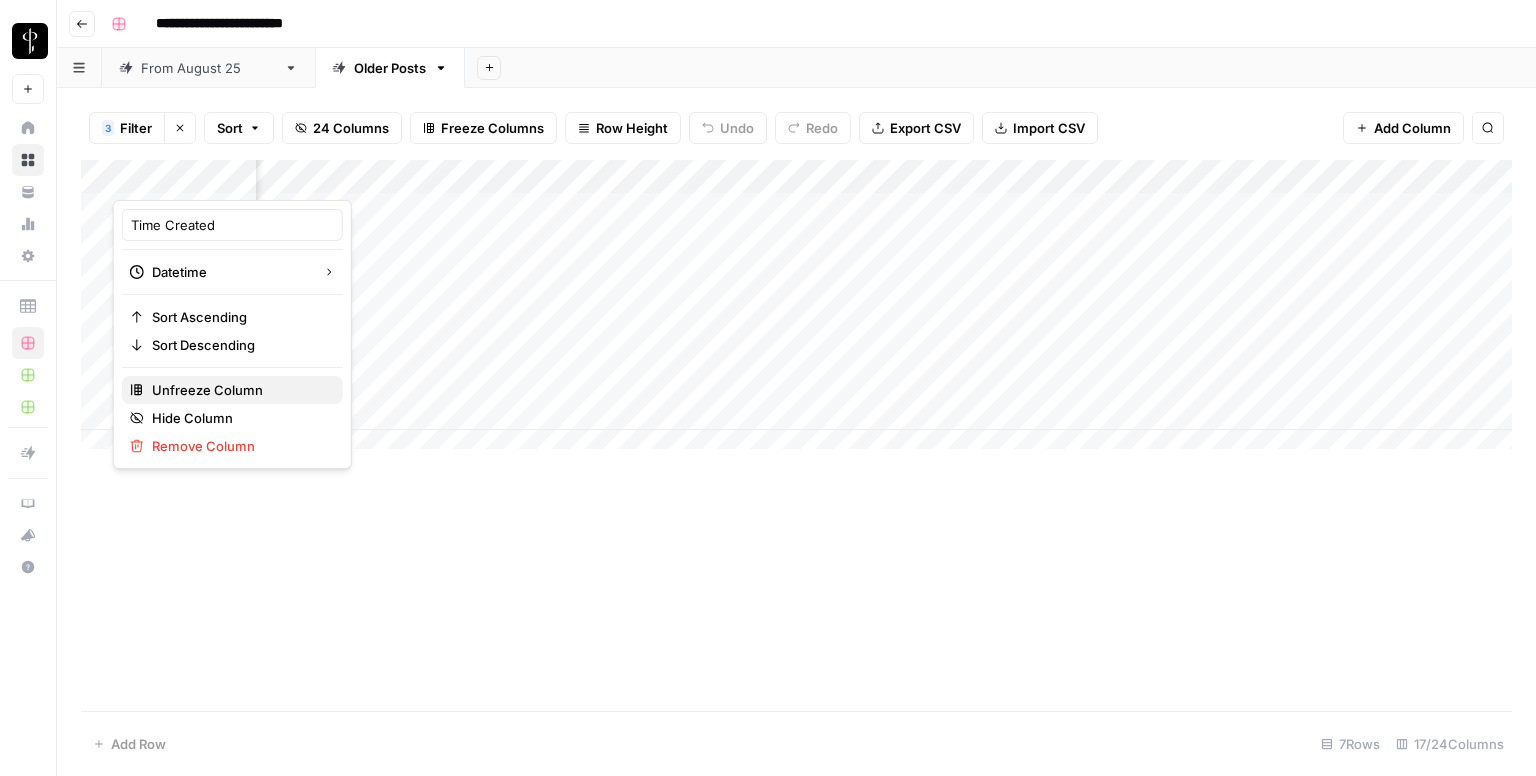 click on "Unfreeze Column" at bounding box center (239, 390) 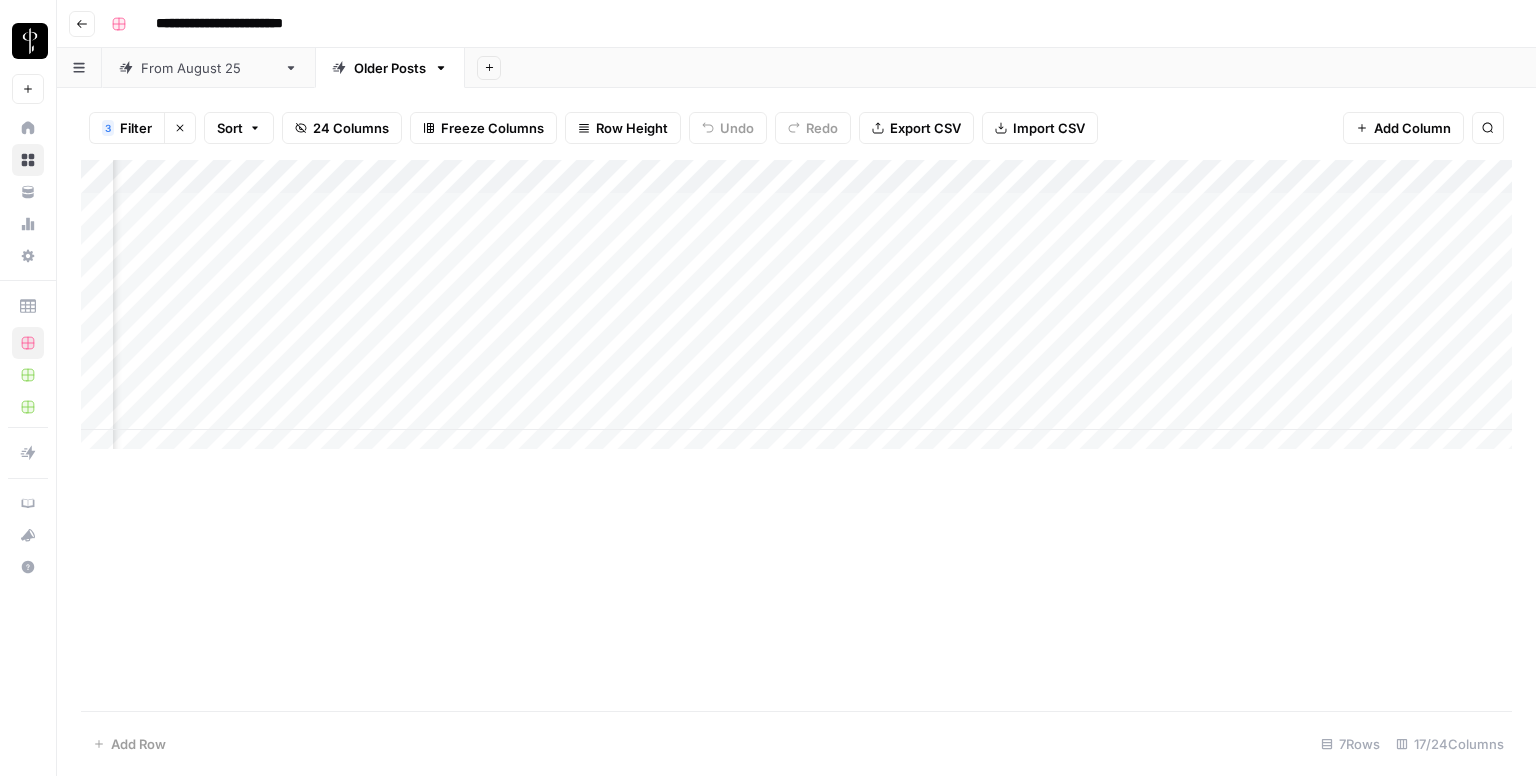 click on "Add Column" at bounding box center (796, 435) 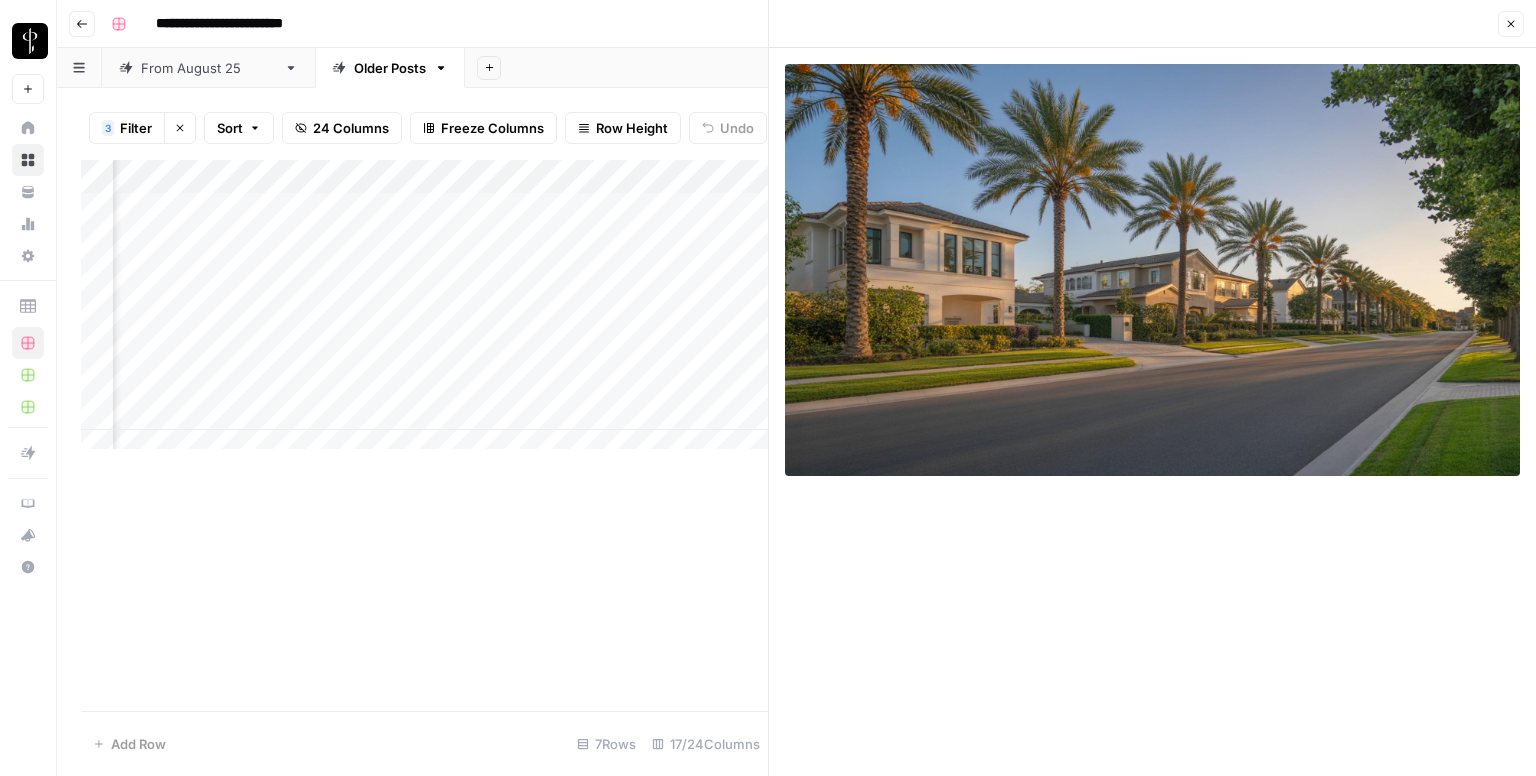 click on "Add Column" at bounding box center (424, 312) 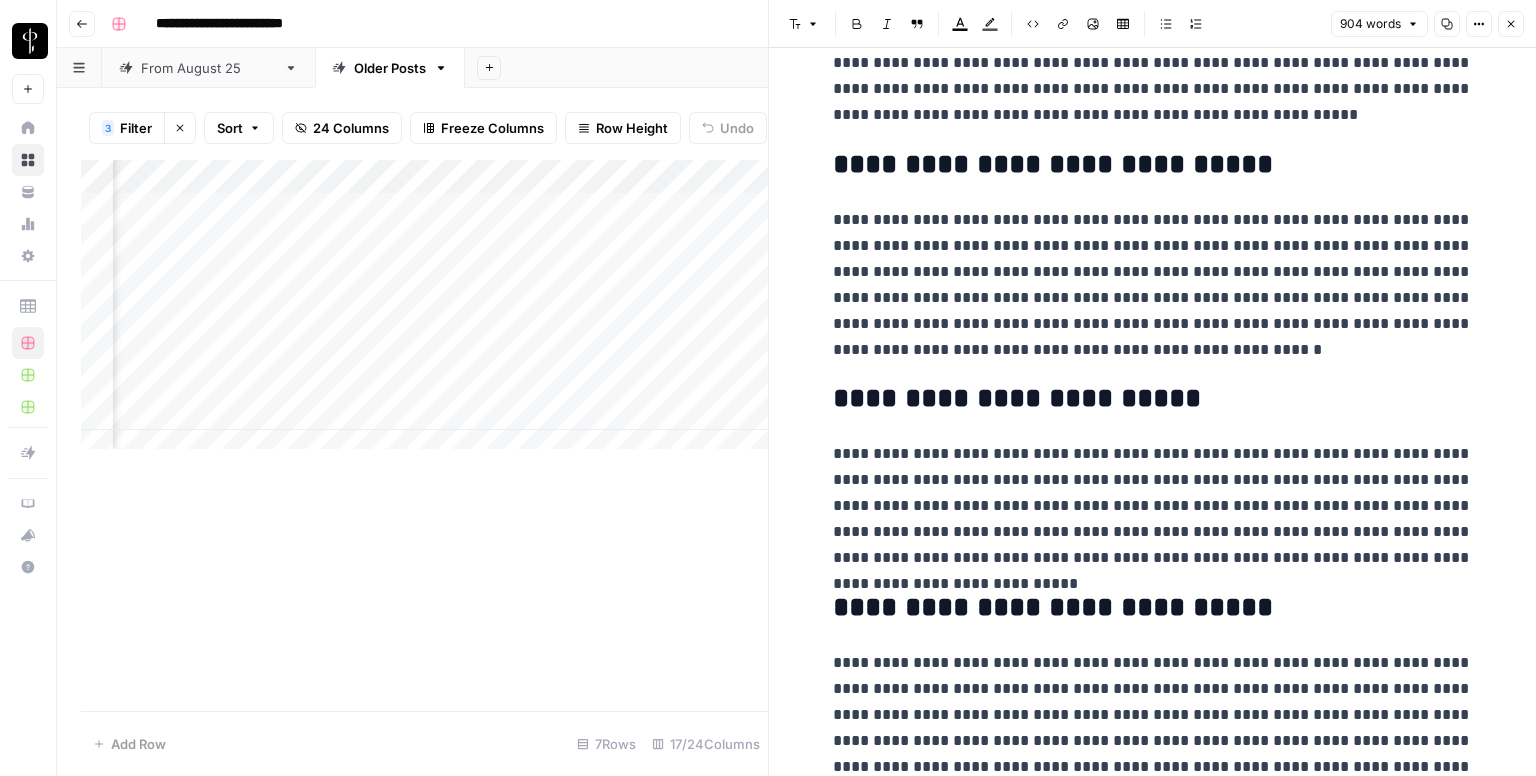 scroll, scrollTop: 2030, scrollLeft: 0, axis: vertical 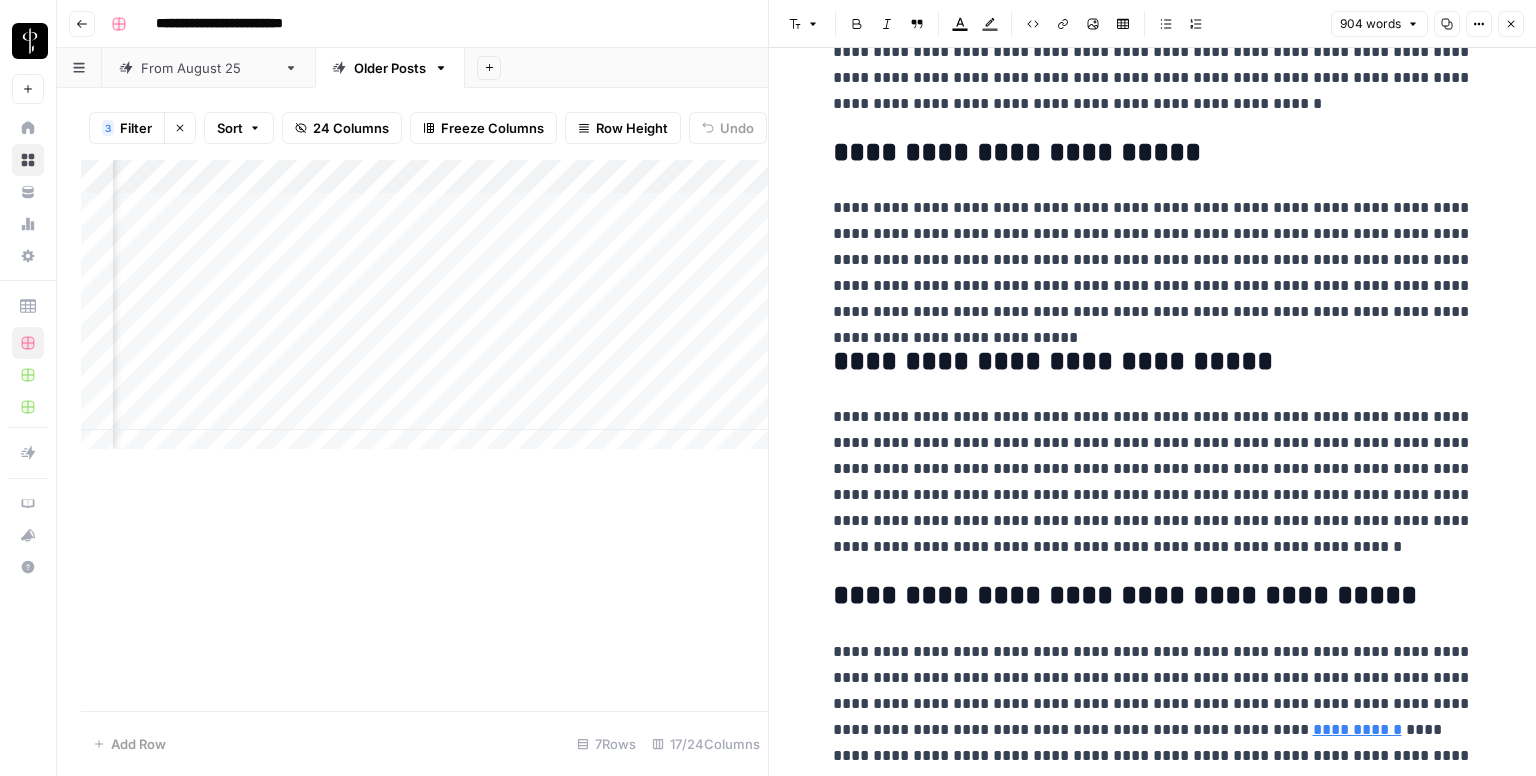 click on "**********" at bounding box center [1357, 729] 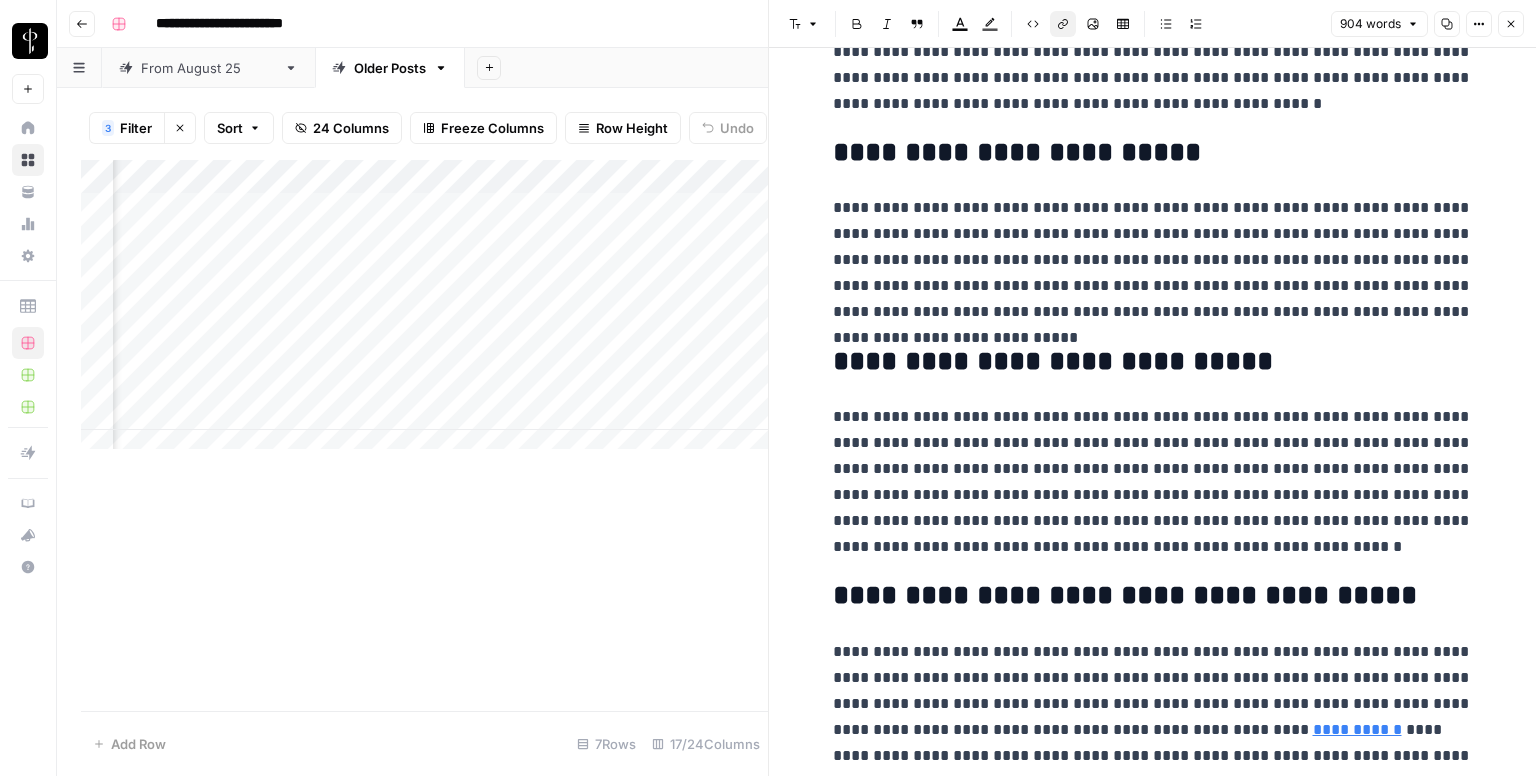 click on "Close" at bounding box center [1511, 24] 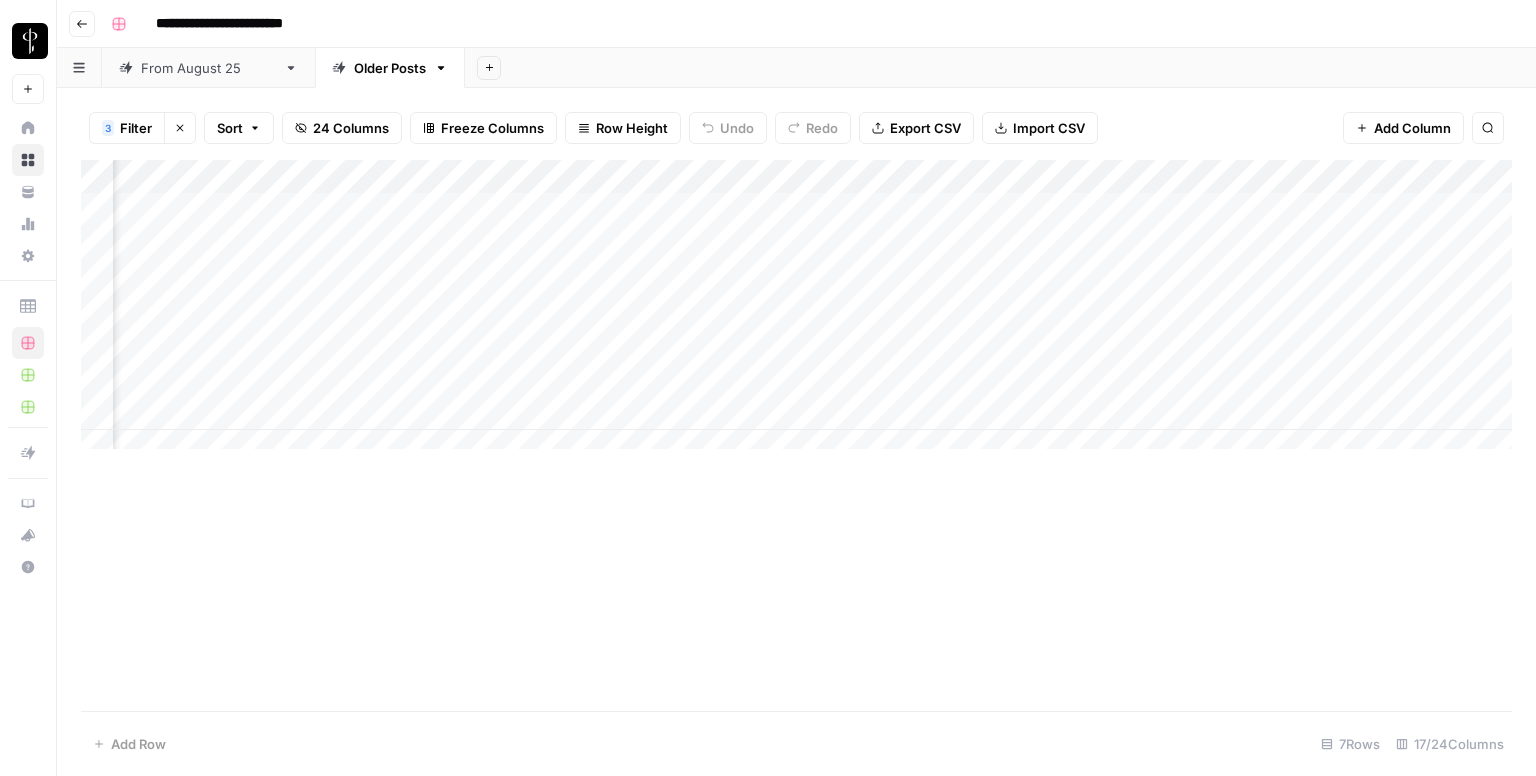 click on "Add Column" at bounding box center (796, 312) 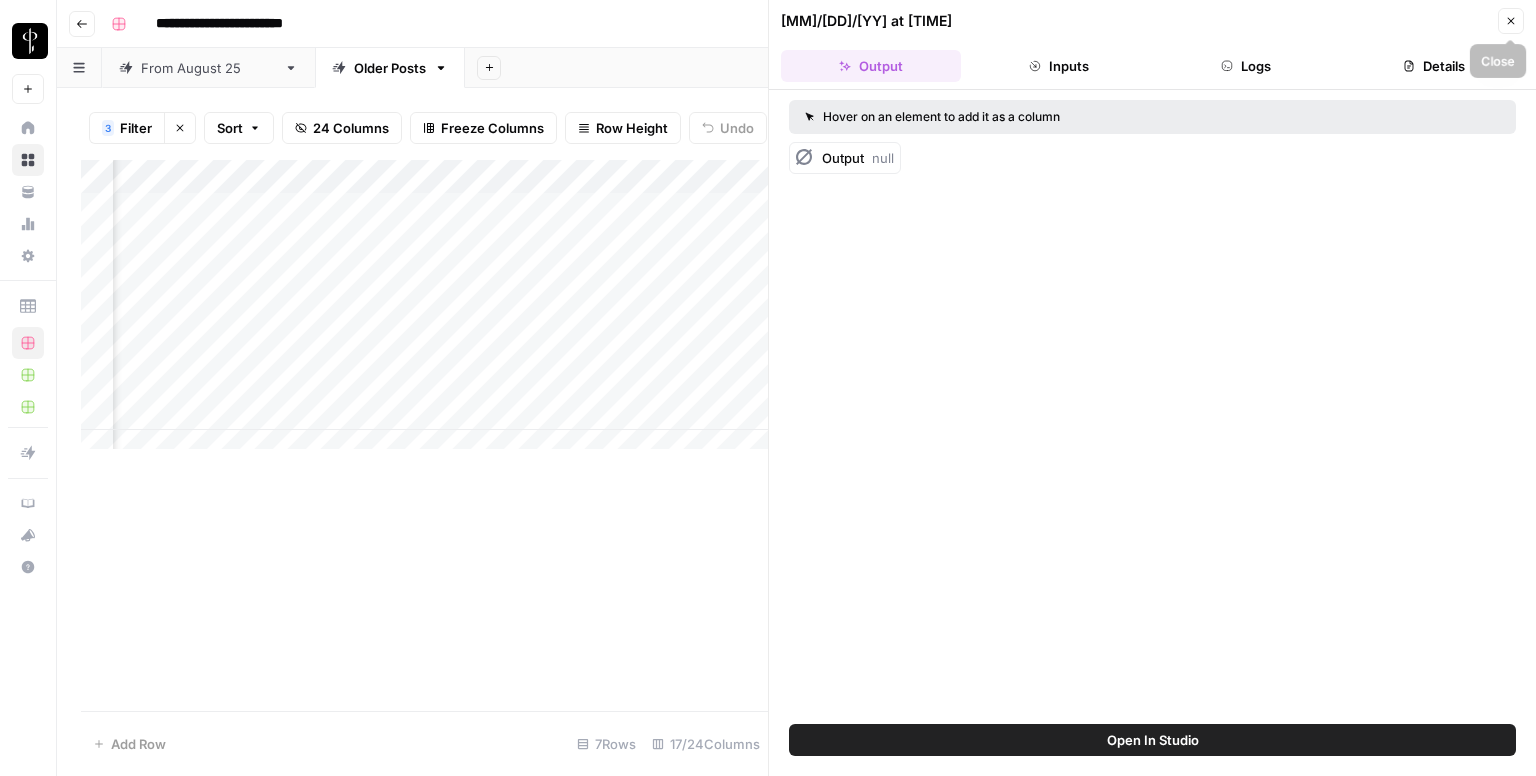 click 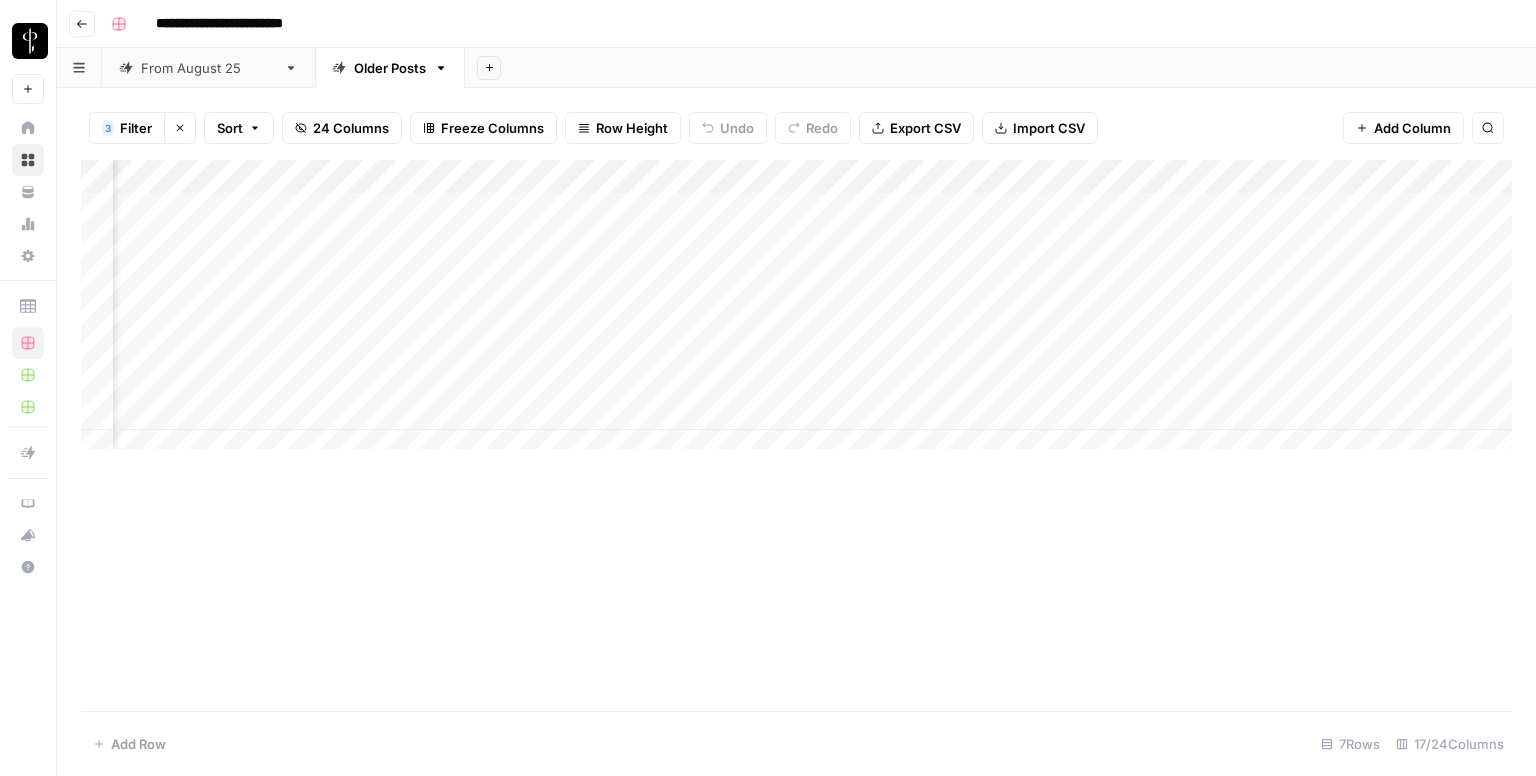click on "Add Column" at bounding box center [796, 312] 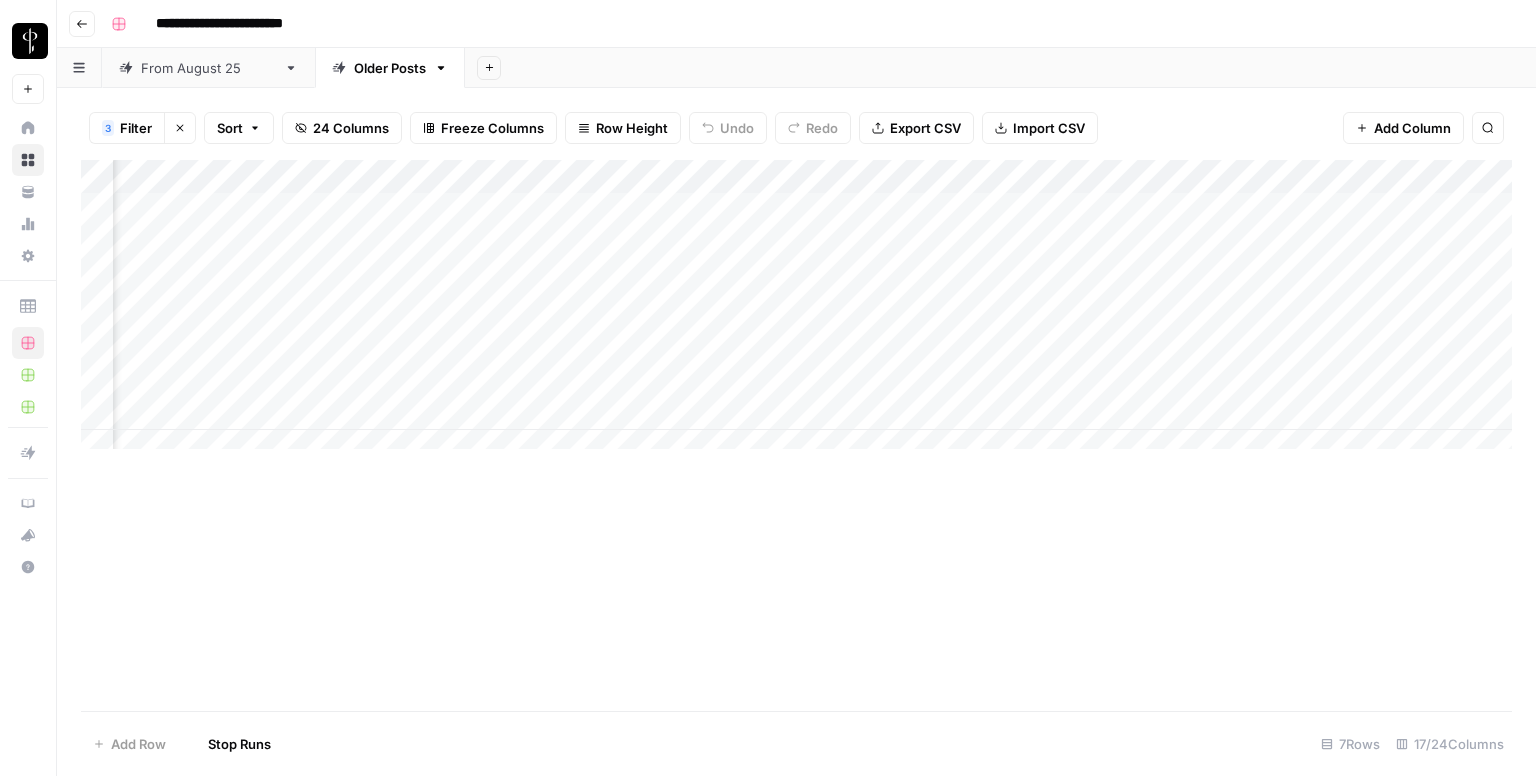click on "Add Column" at bounding box center [796, 312] 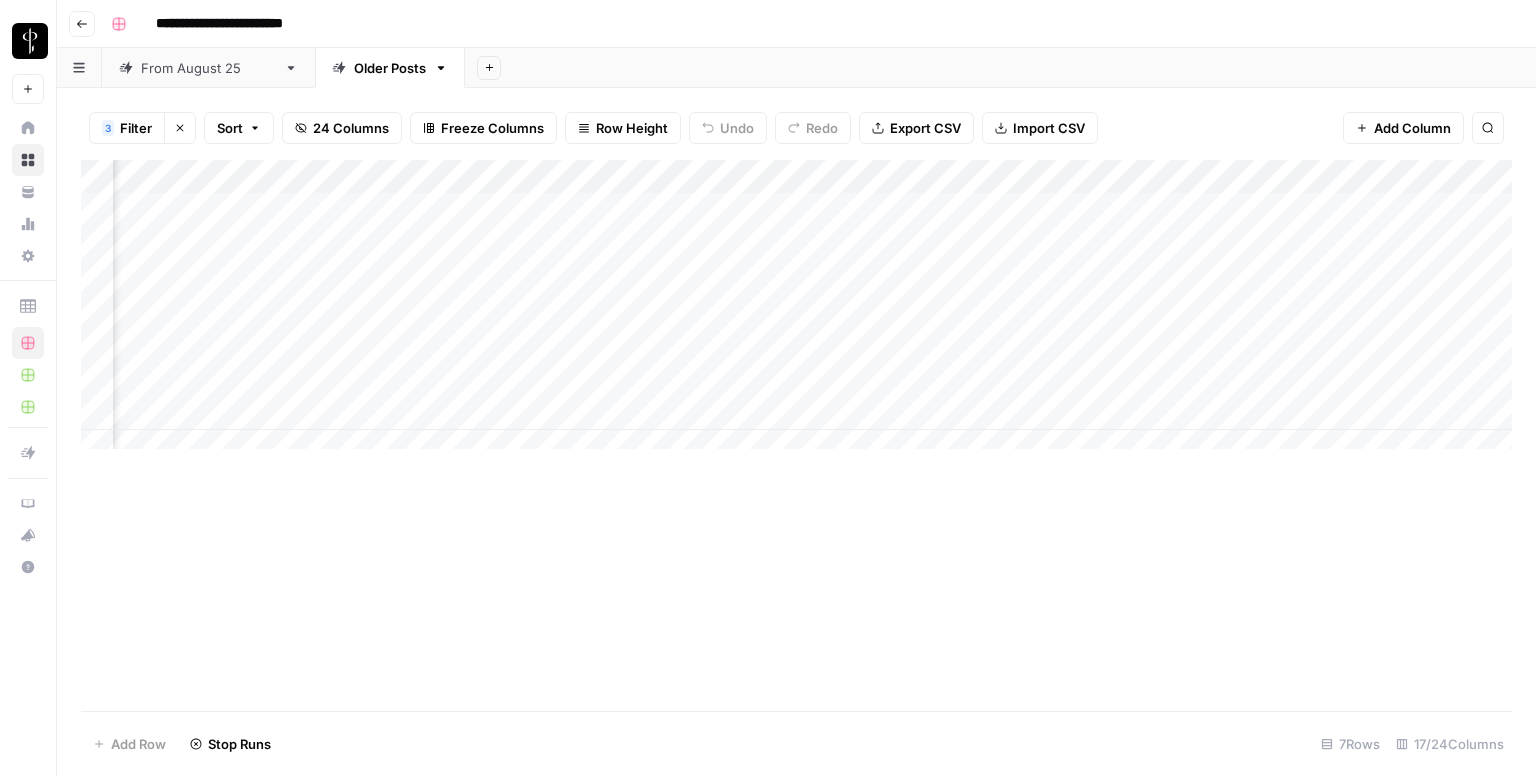 click on "Add Column" at bounding box center [796, 312] 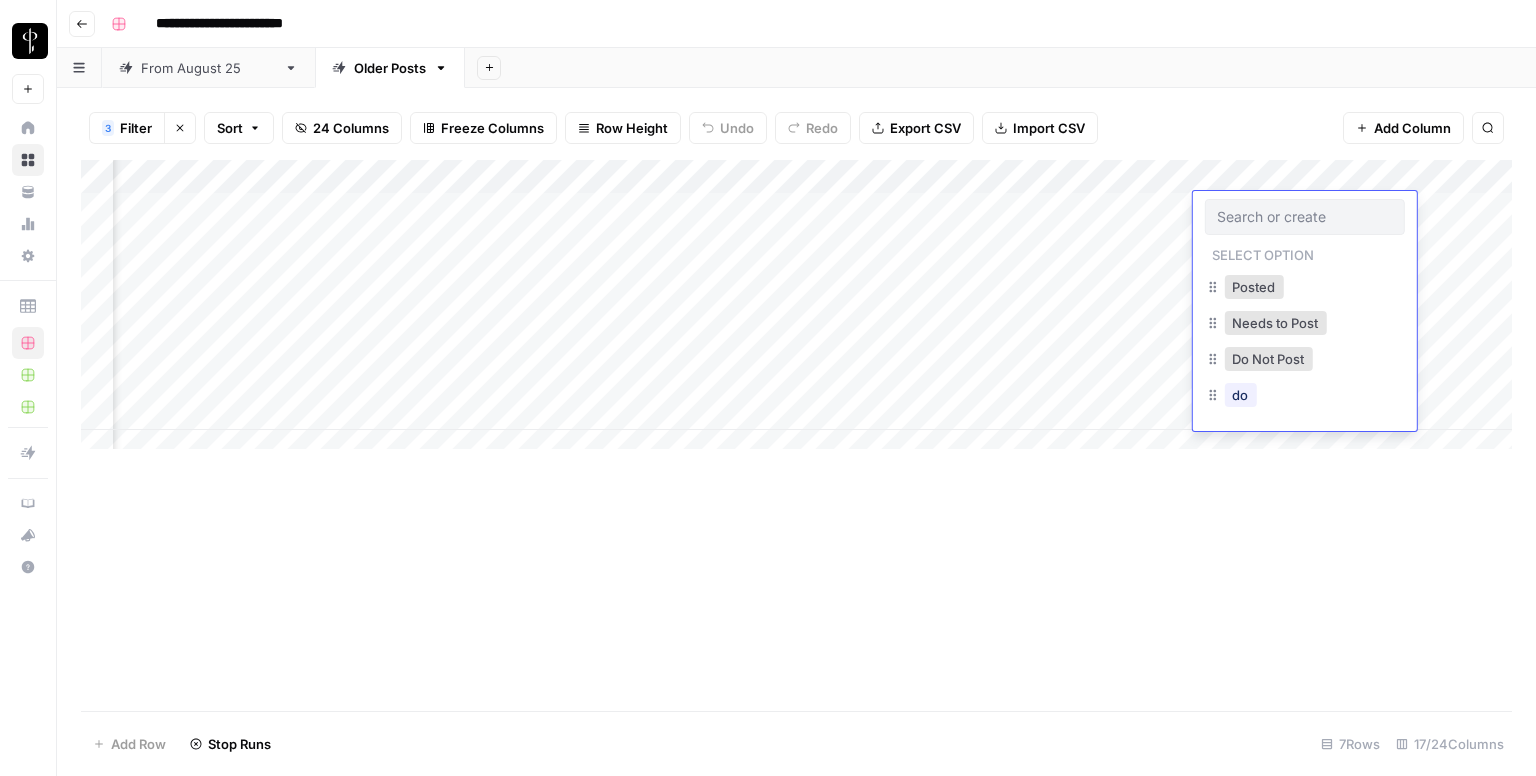 click at bounding box center (1304, 217) 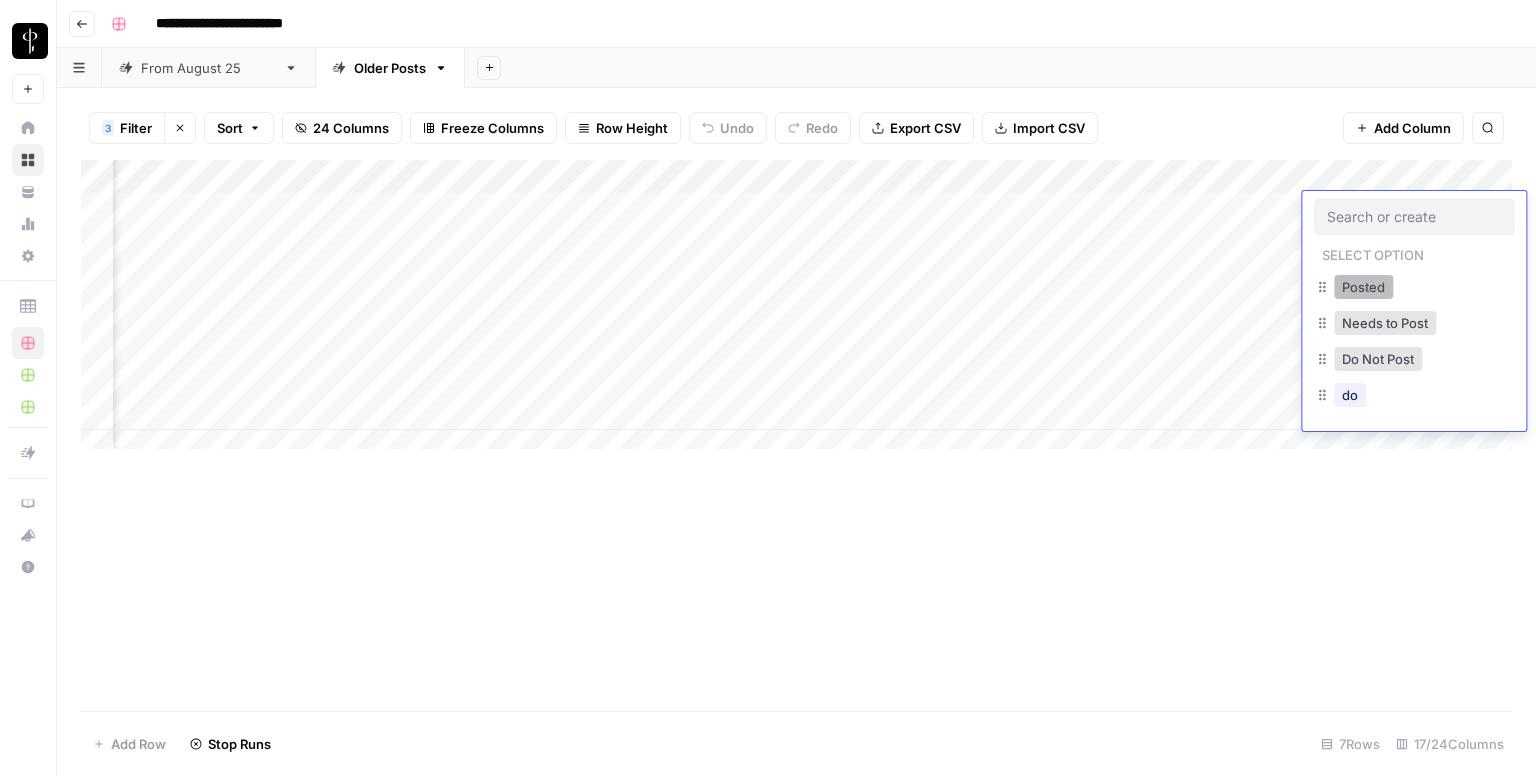 click on "Posted" at bounding box center (1363, 287) 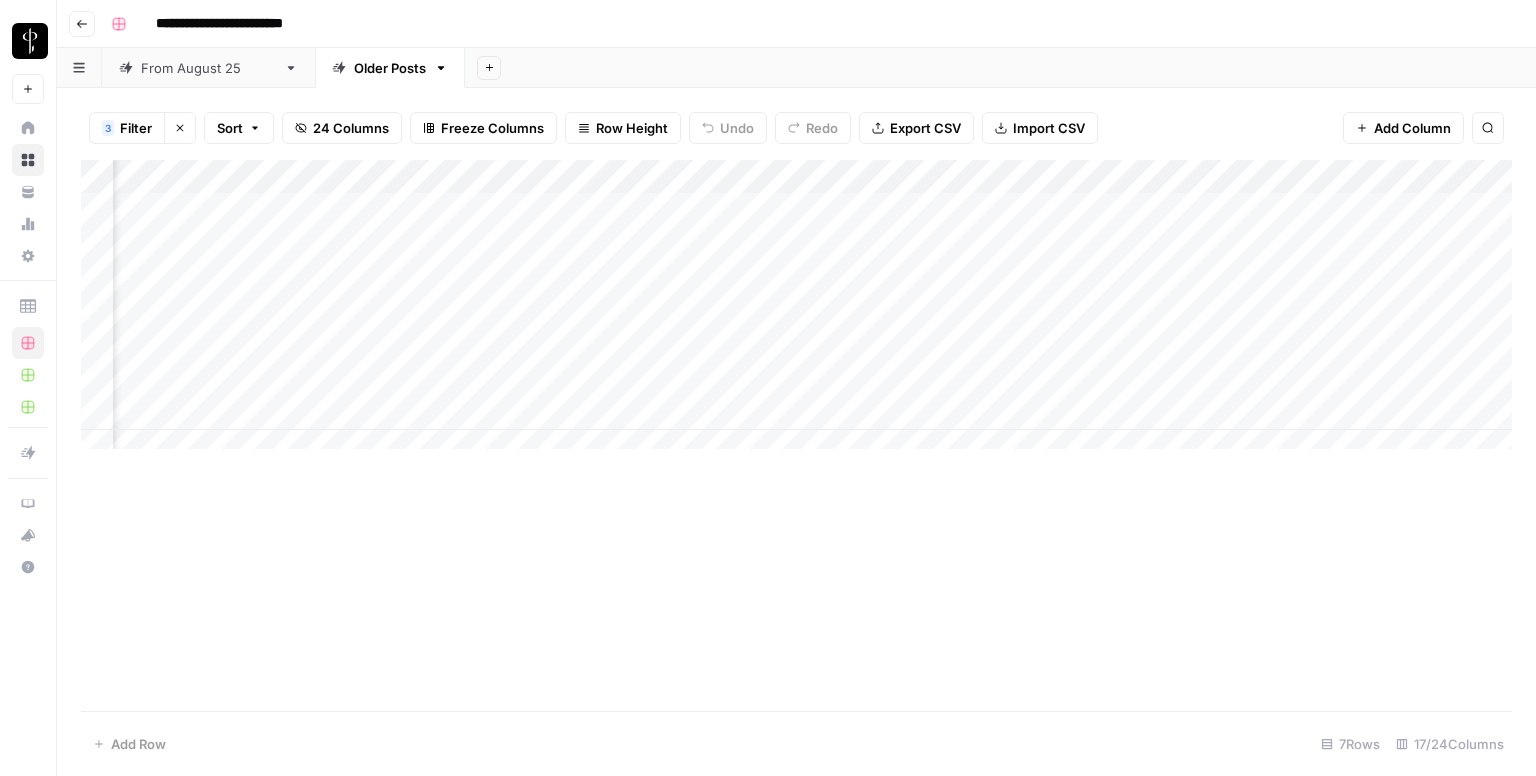 click on "Add Column" at bounding box center [796, 312] 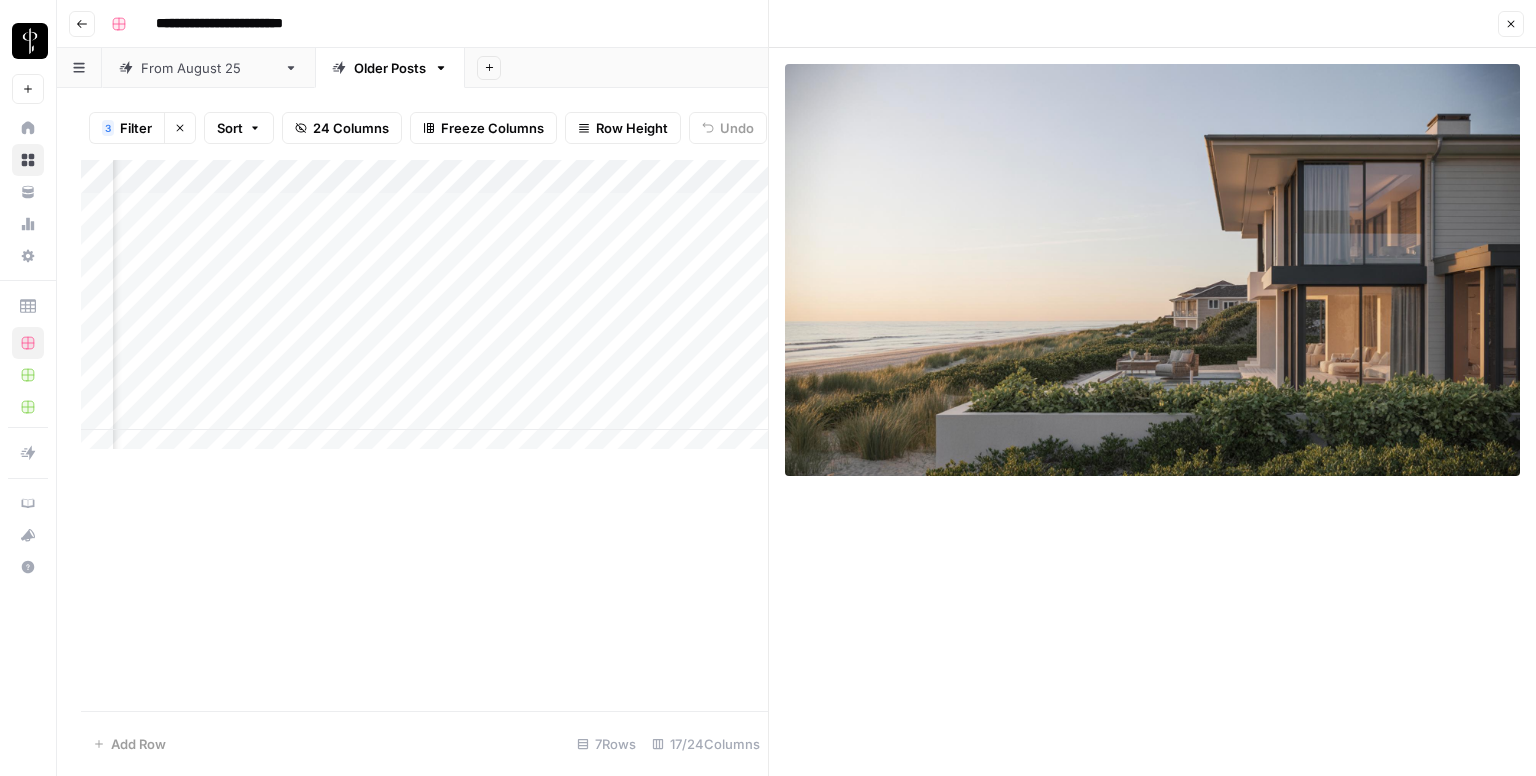 click on "Add Column" at bounding box center (424, 312) 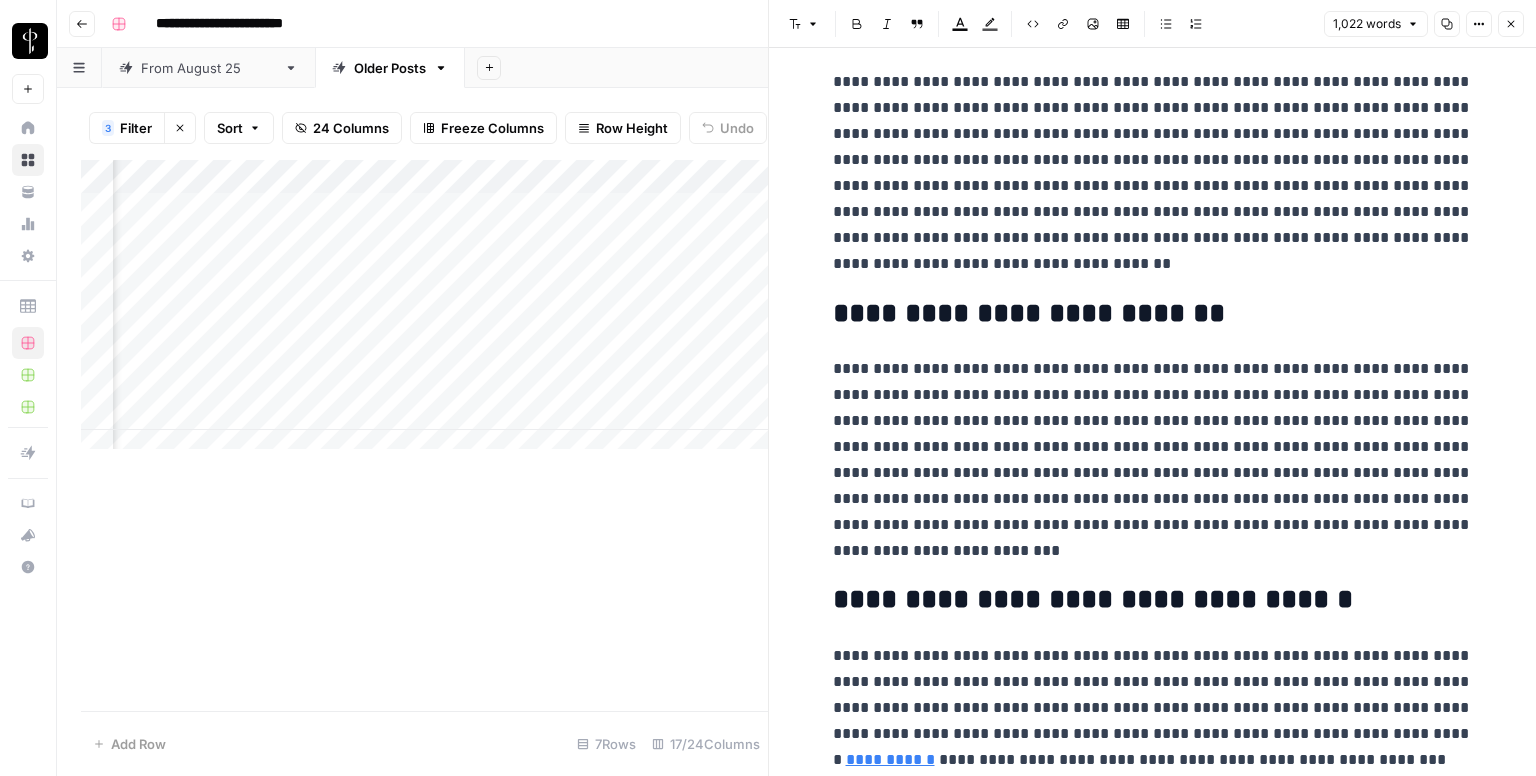 scroll, scrollTop: 2524, scrollLeft: 0, axis: vertical 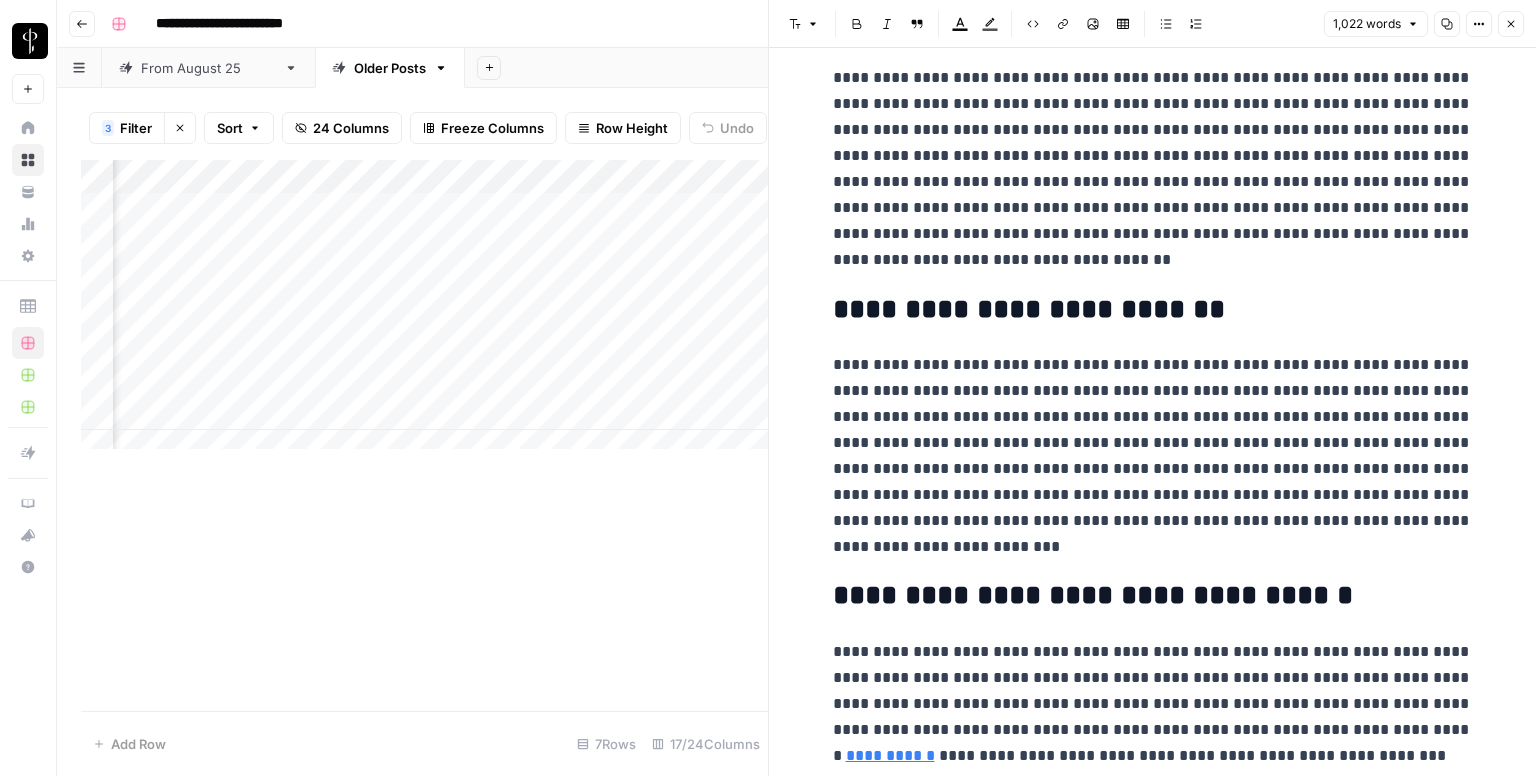 click on "**********" at bounding box center [890, 755] 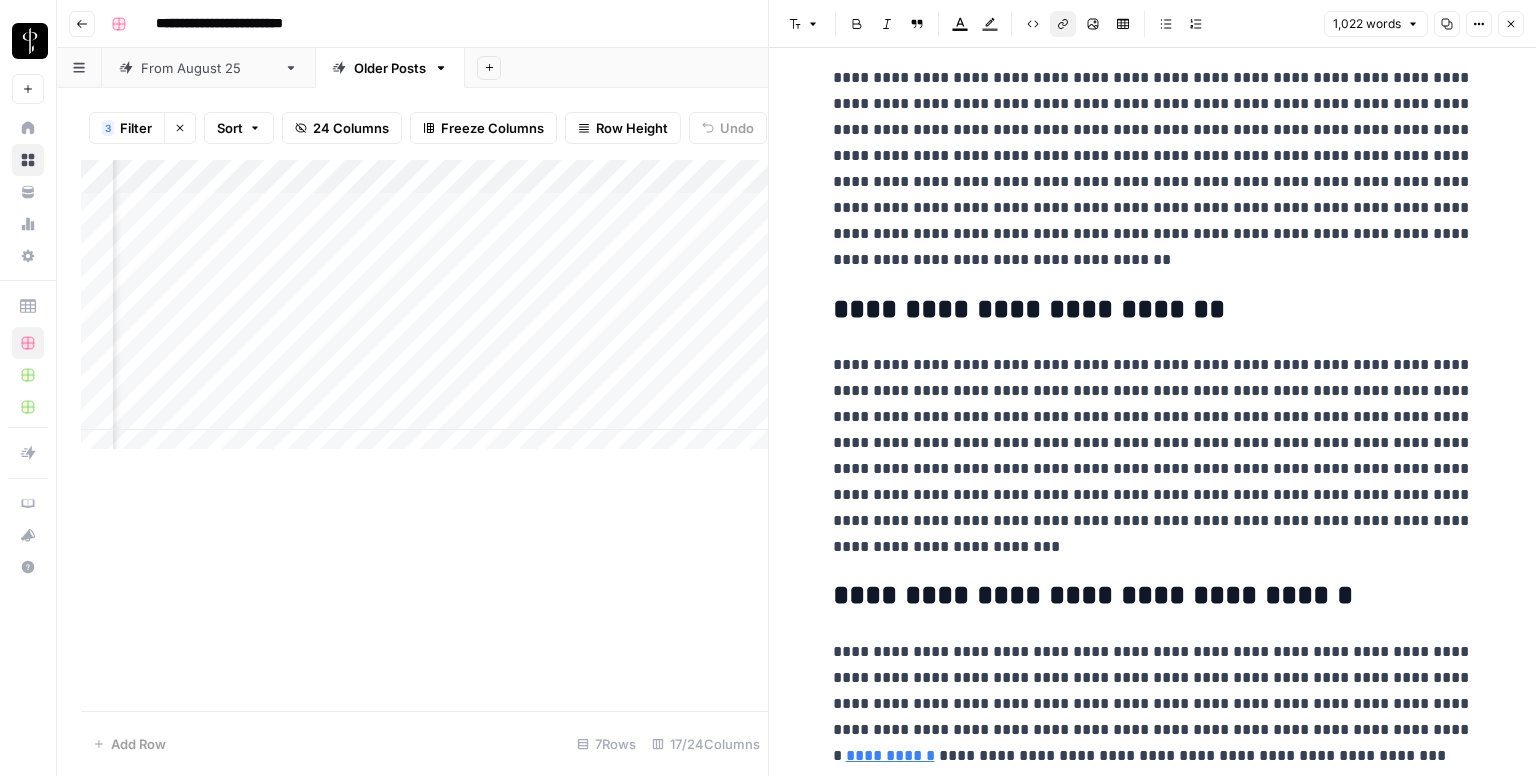 click on "Close" at bounding box center [1511, 24] 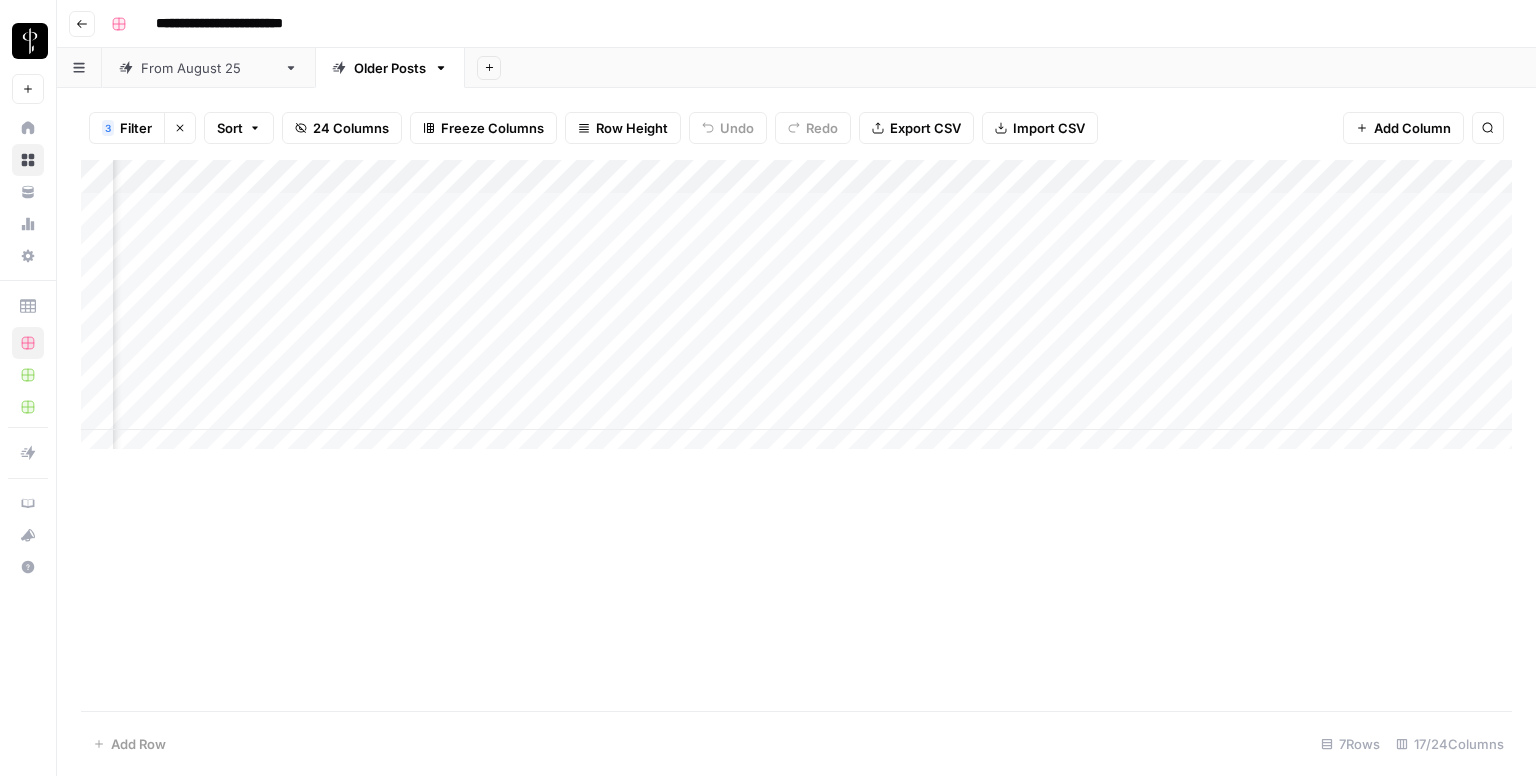 click on "Add Column" at bounding box center [796, 312] 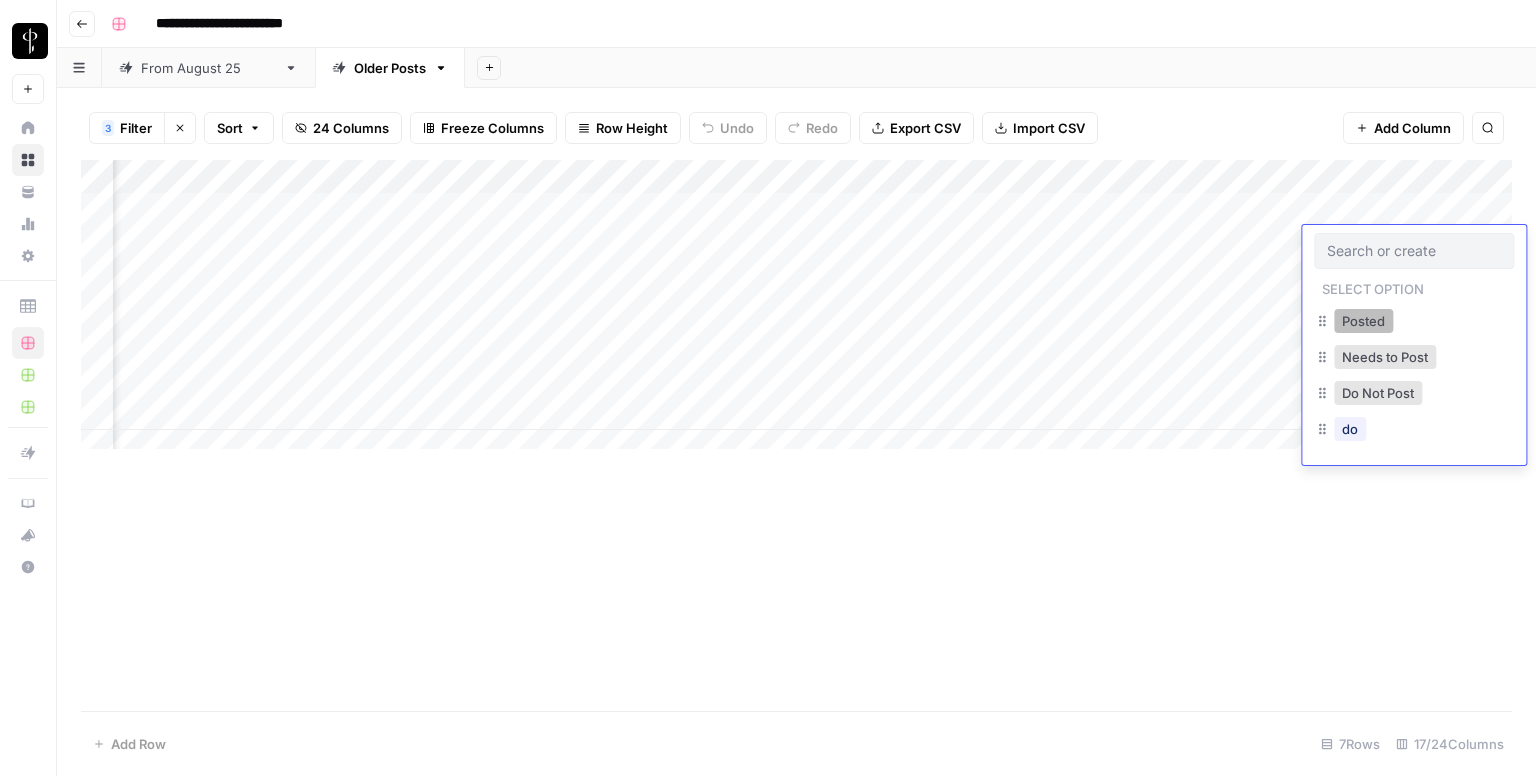 click on "Posted" at bounding box center [1363, 321] 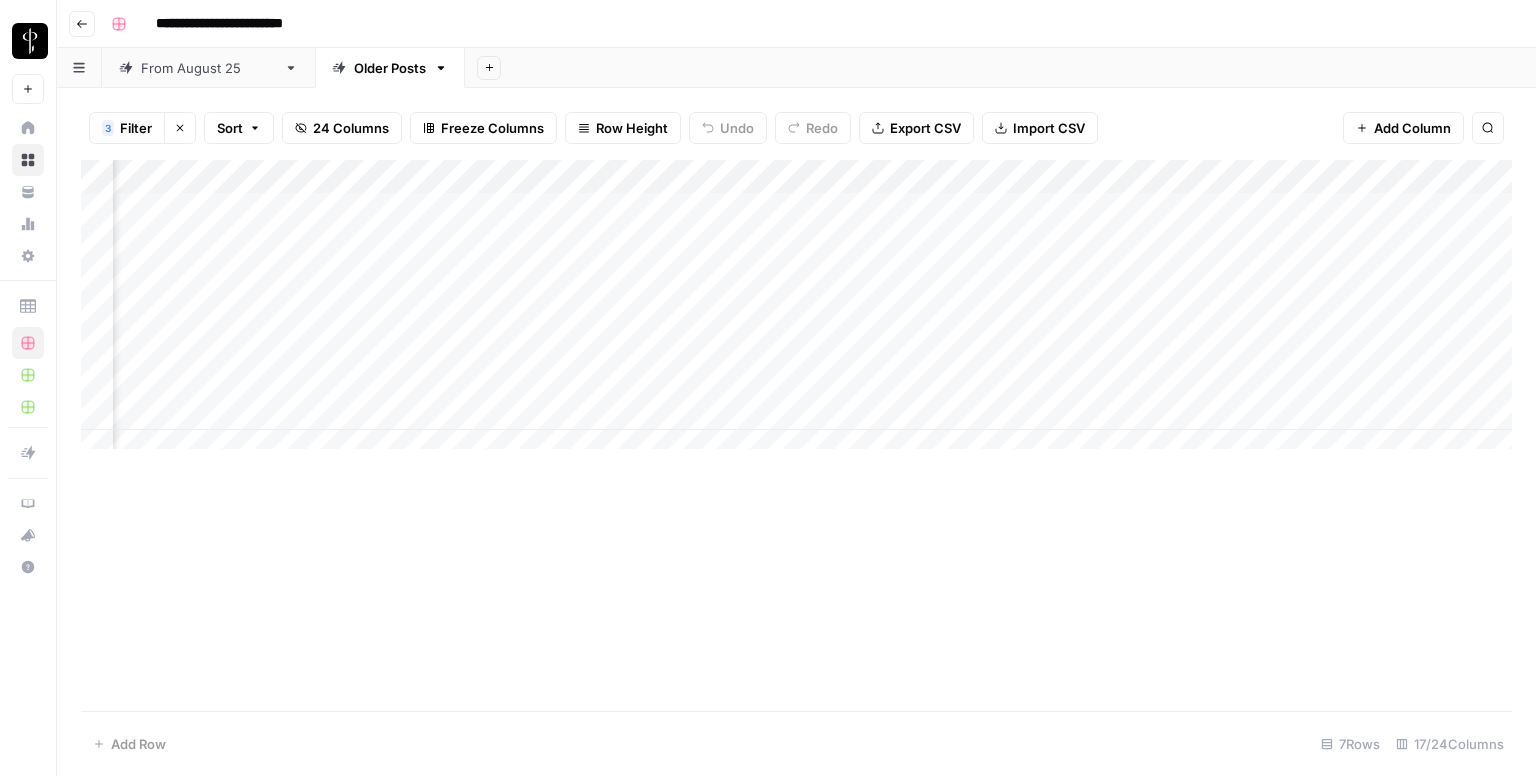 click on "Add Column" at bounding box center (796, 312) 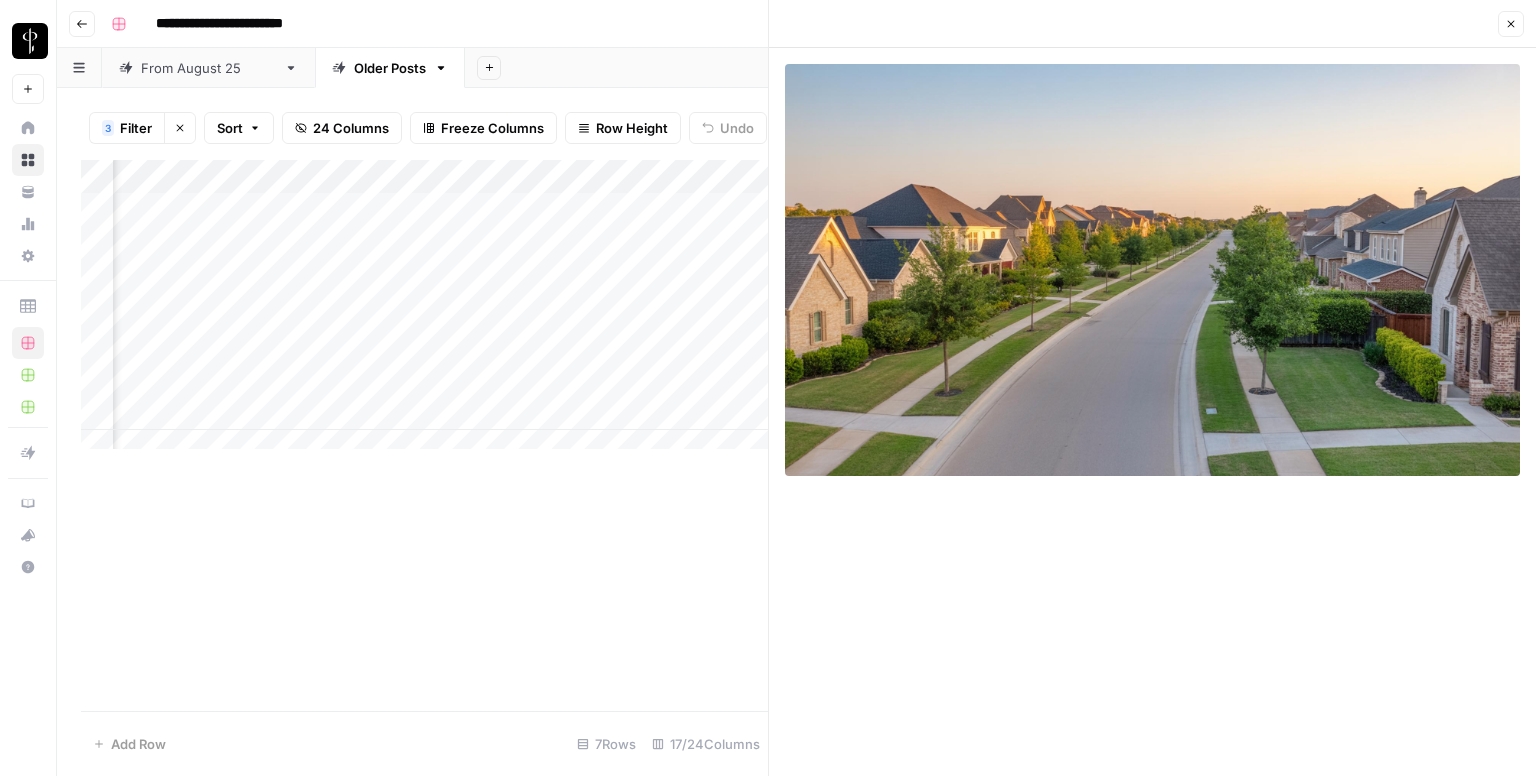 click on "Add Column" at bounding box center [424, 312] 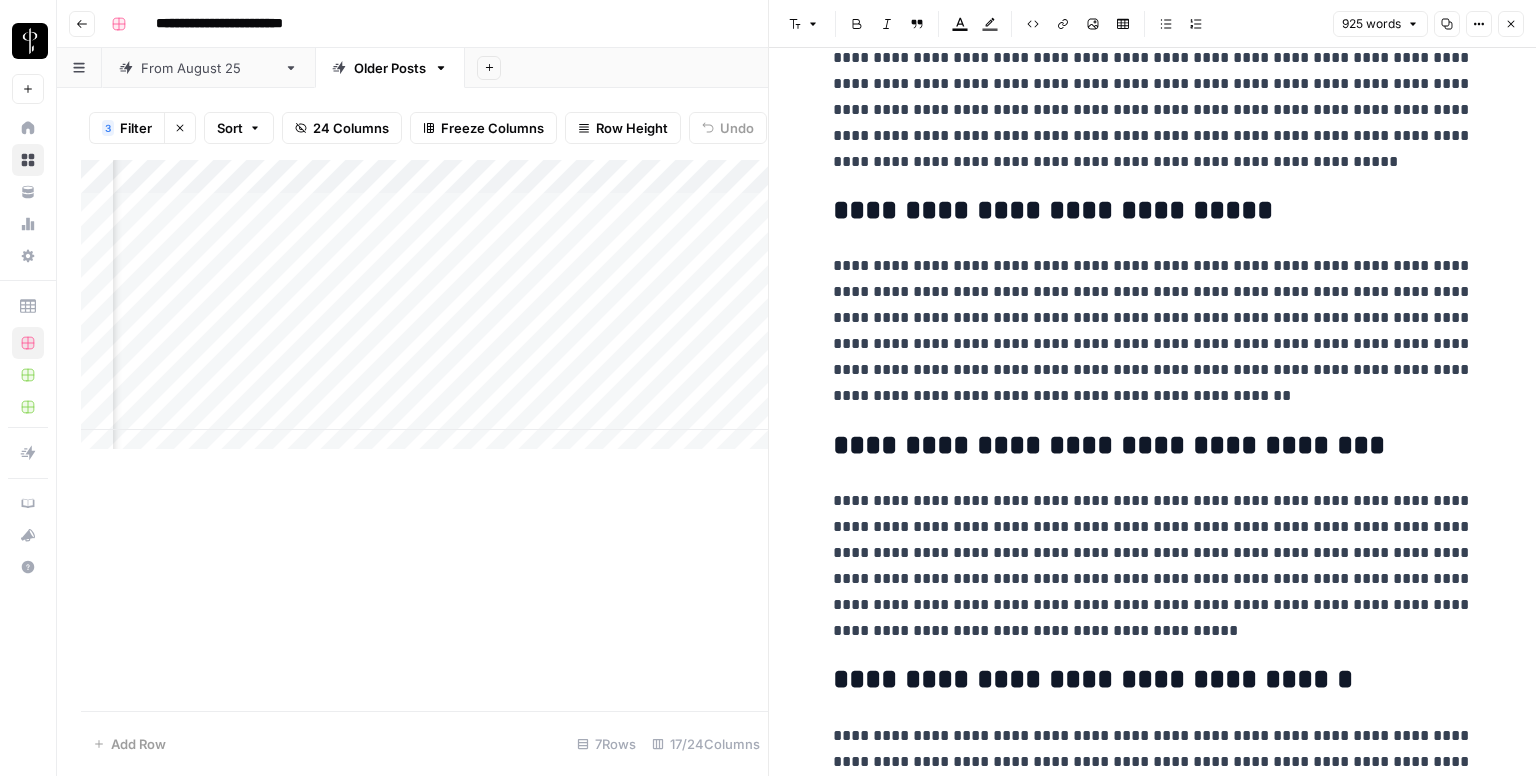 scroll, scrollTop: 2056, scrollLeft: 0, axis: vertical 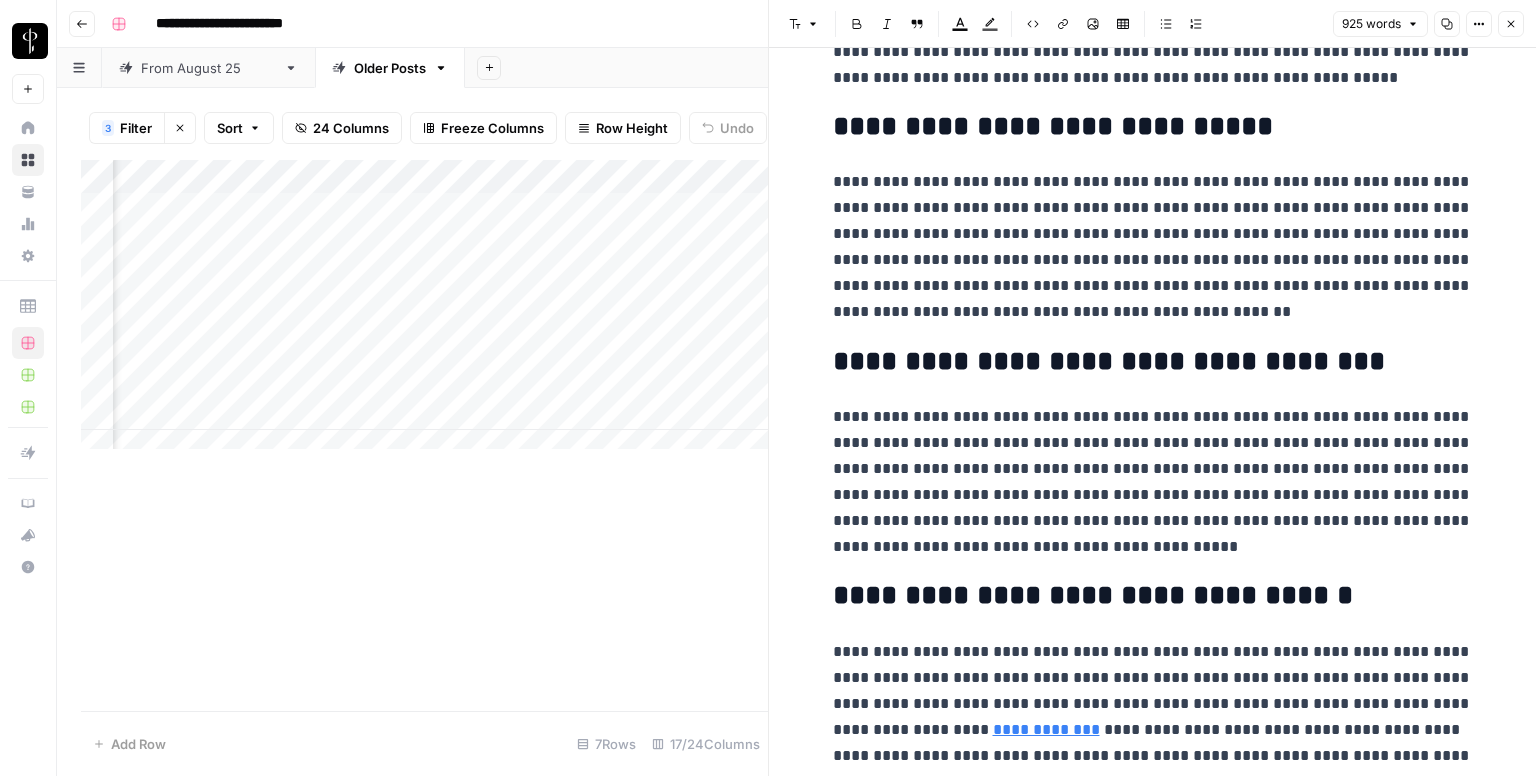click on "**********" at bounding box center [1046, 729] 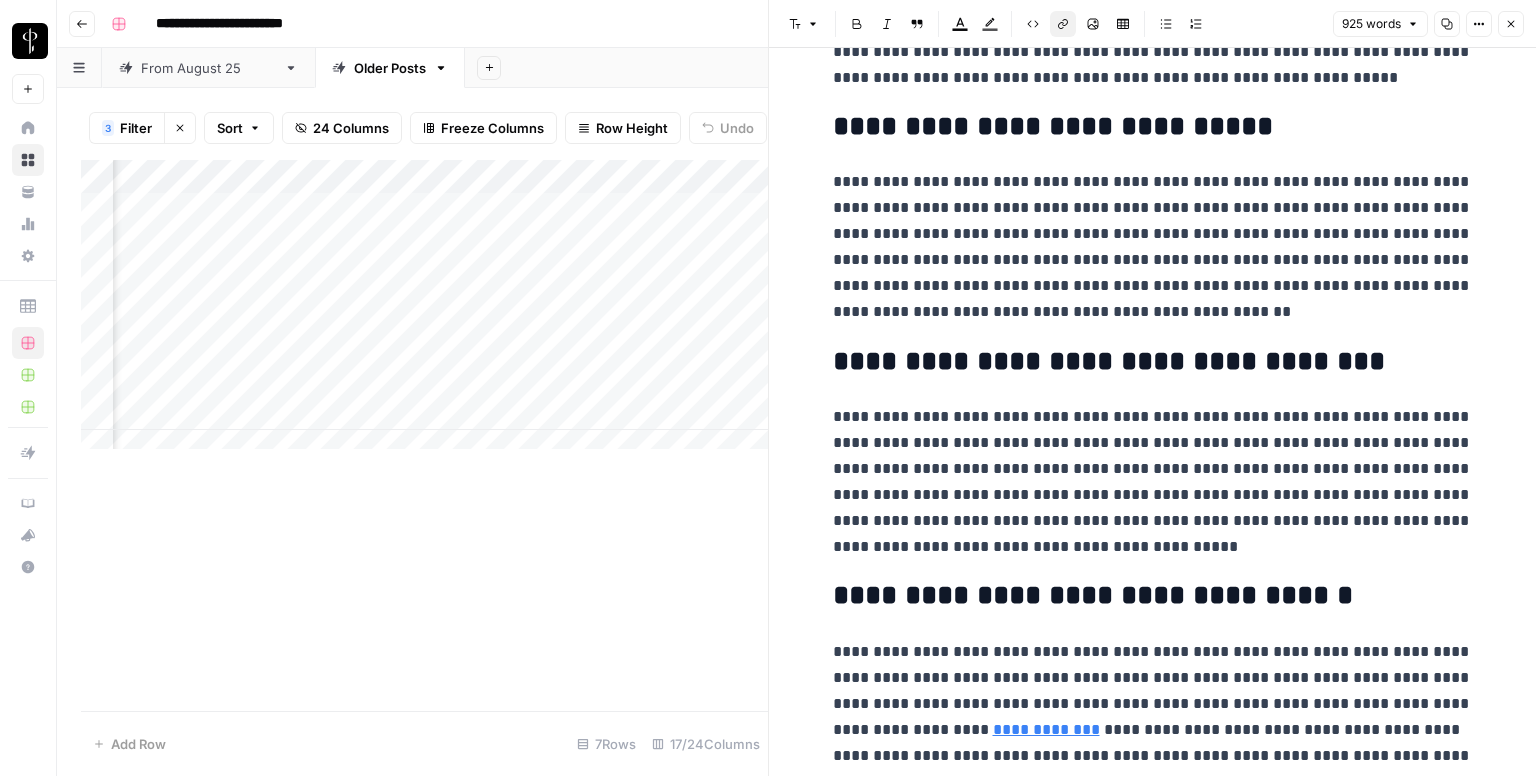 click on "Close" at bounding box center [1511, 24] 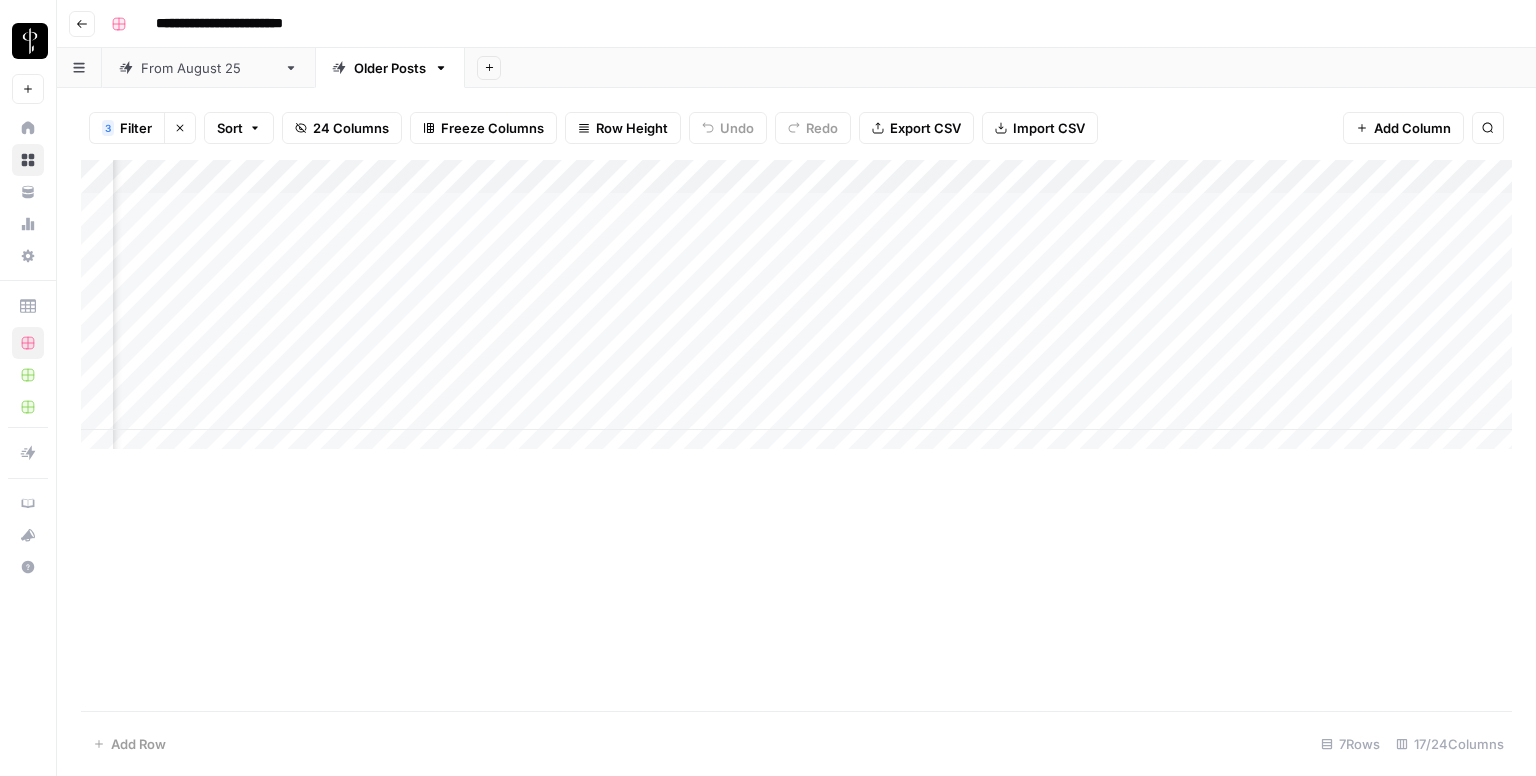 click on "Add Column" at bounding box center (796, 312) 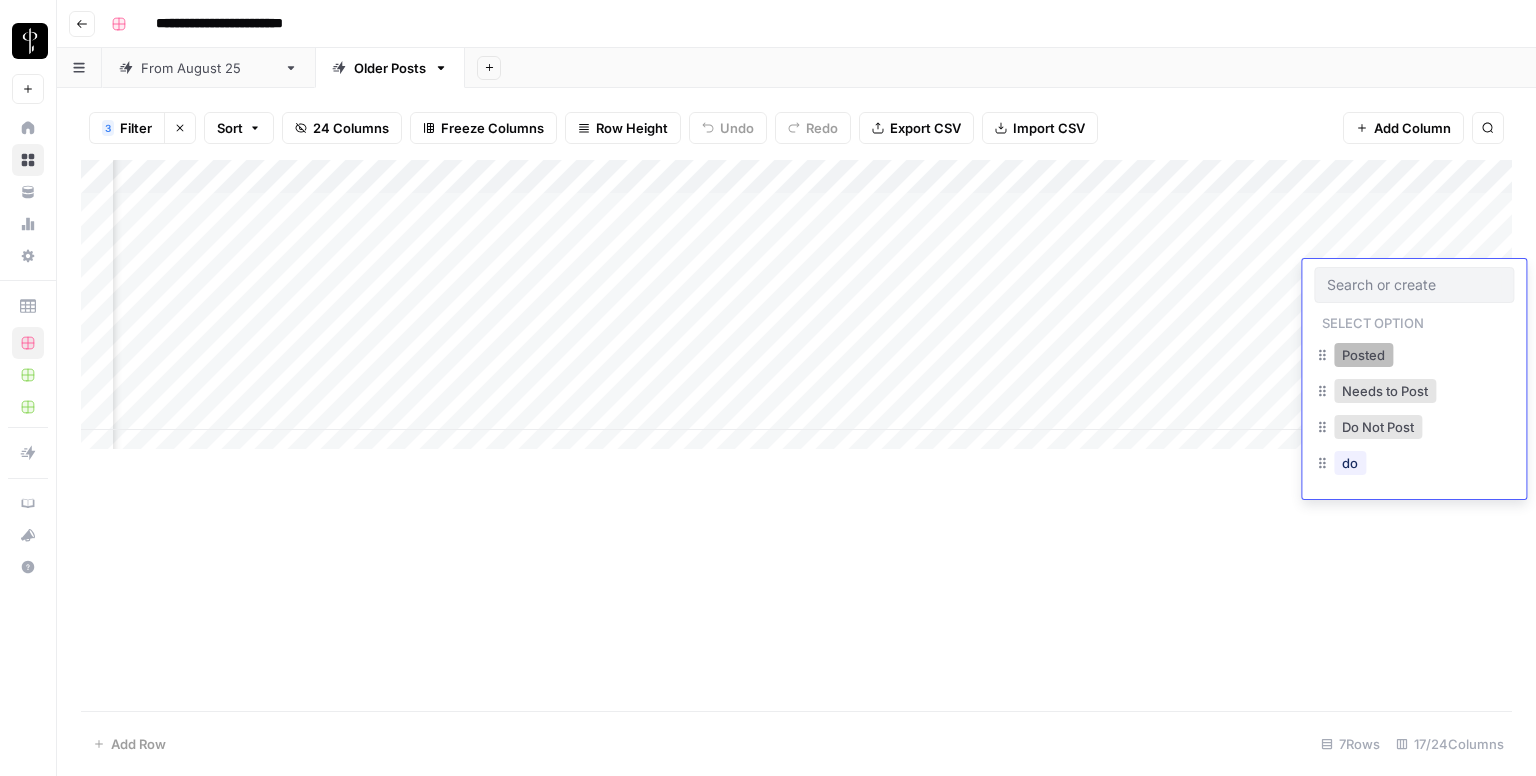 click on "Posted" at bounding box center [1363, 355] 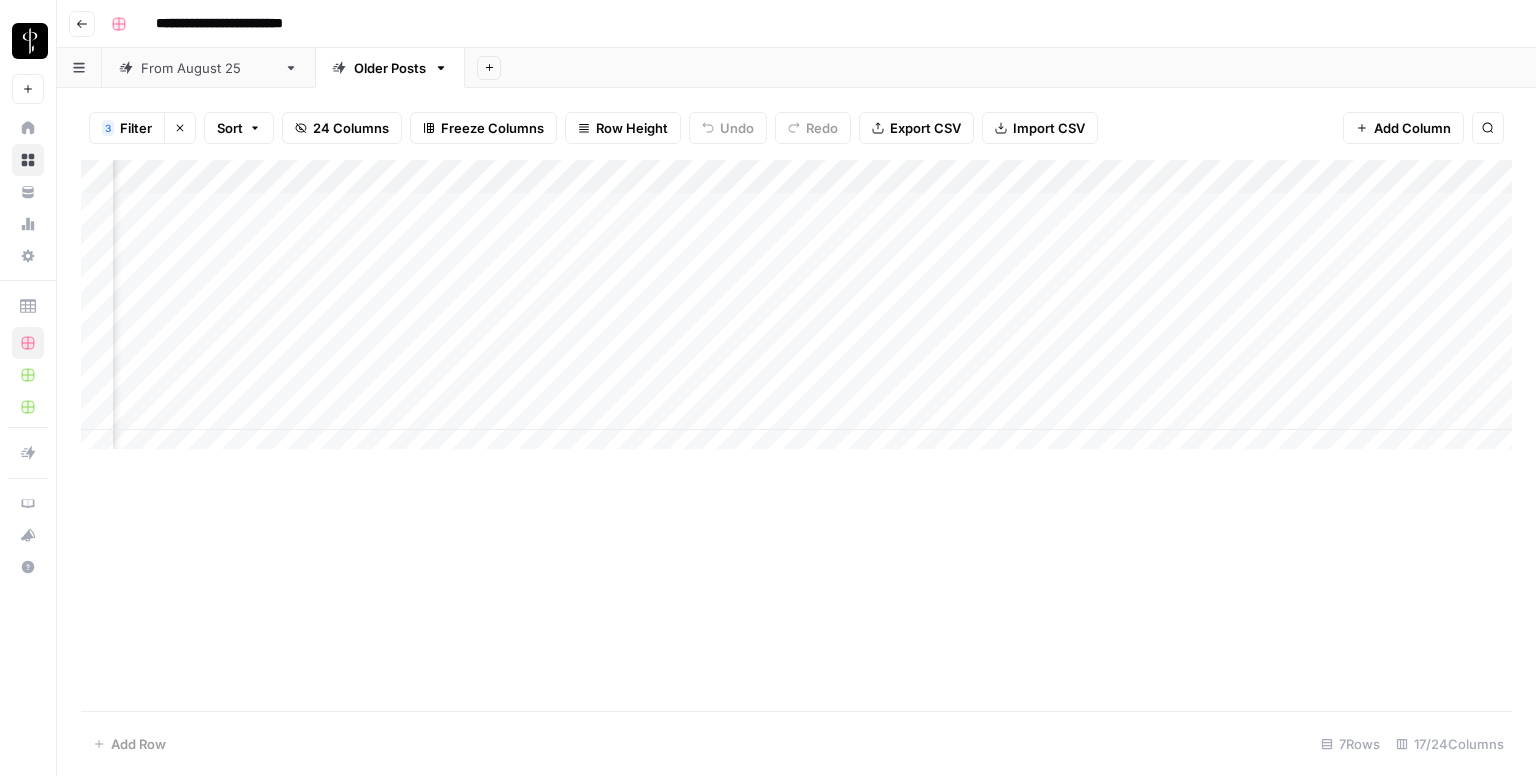 click on "Add Column" at bounding box center [796, 312] 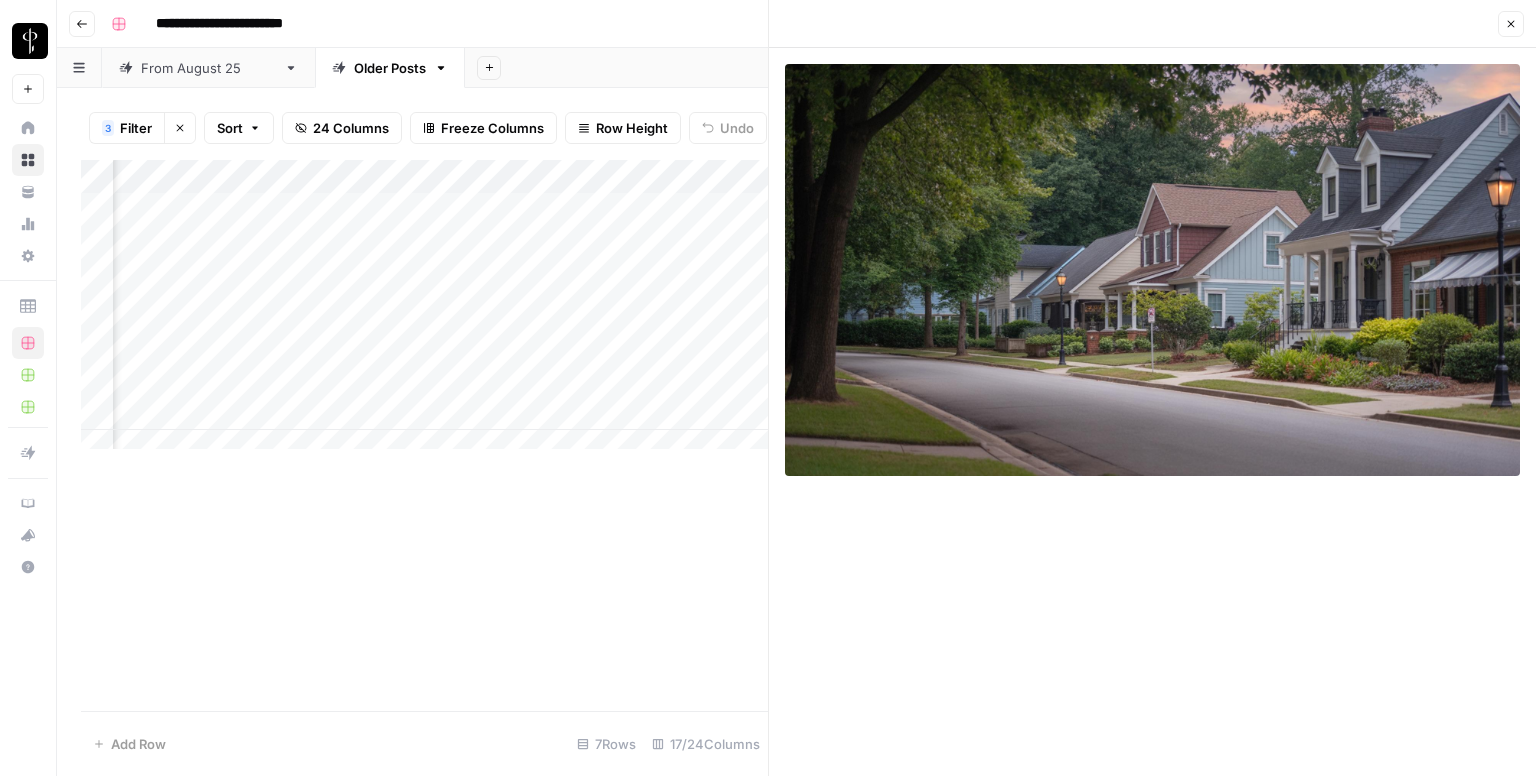 click on "Add Column" at bounding box center [424, 312] 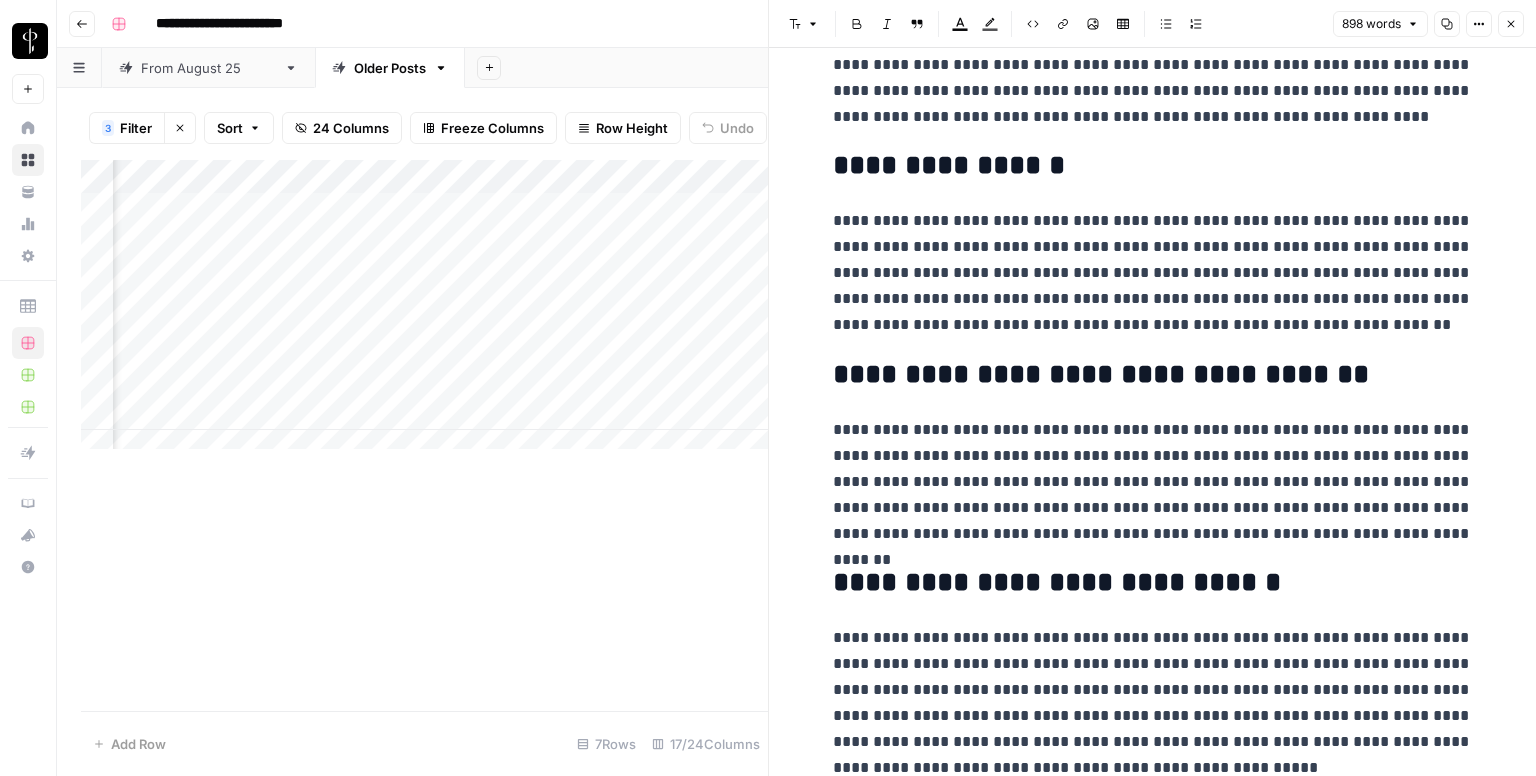 scroll, scrollTop: 2056, scrollLeft: 0, axis: vertical 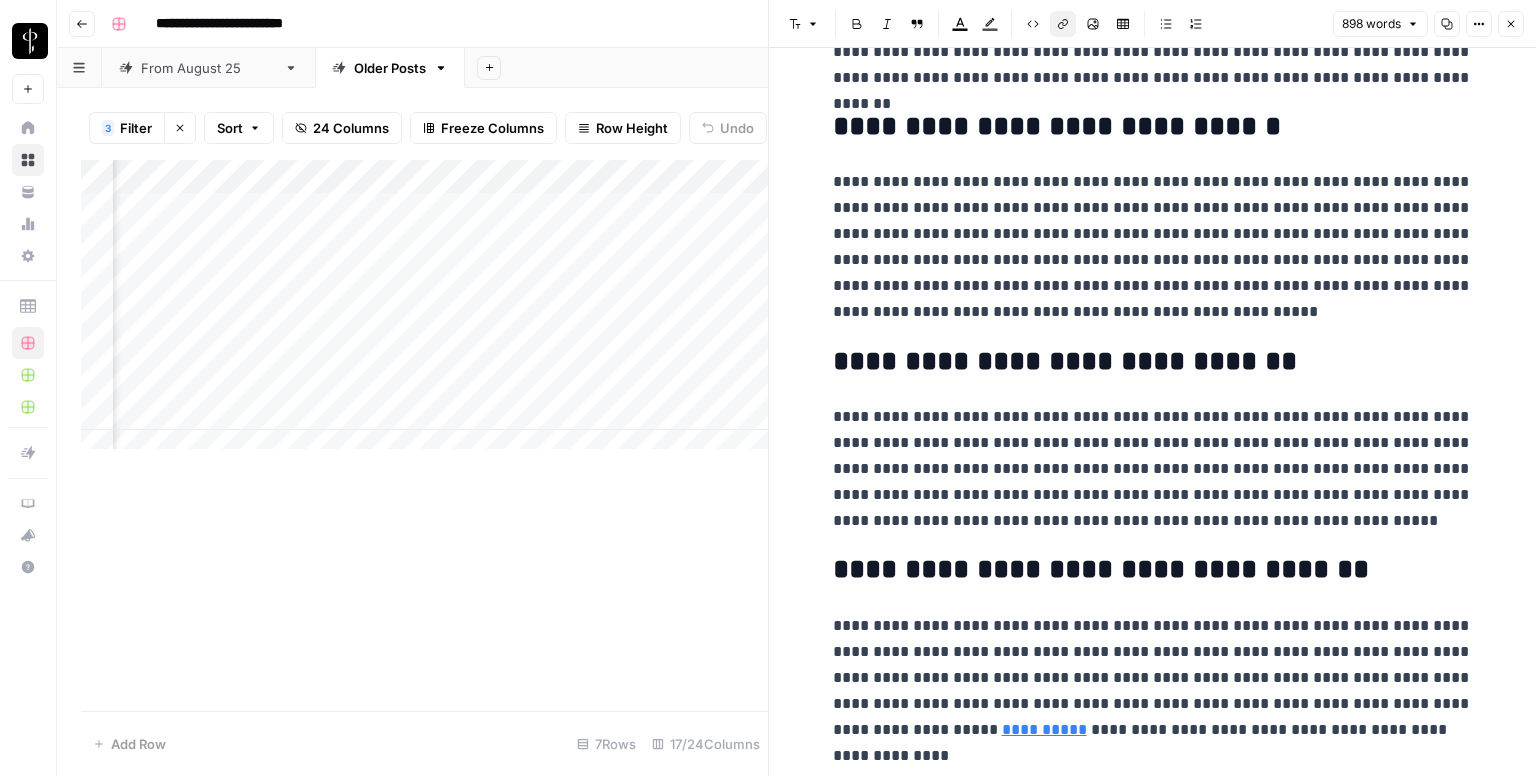 click on "**********" at bounding box center [1044, 729] 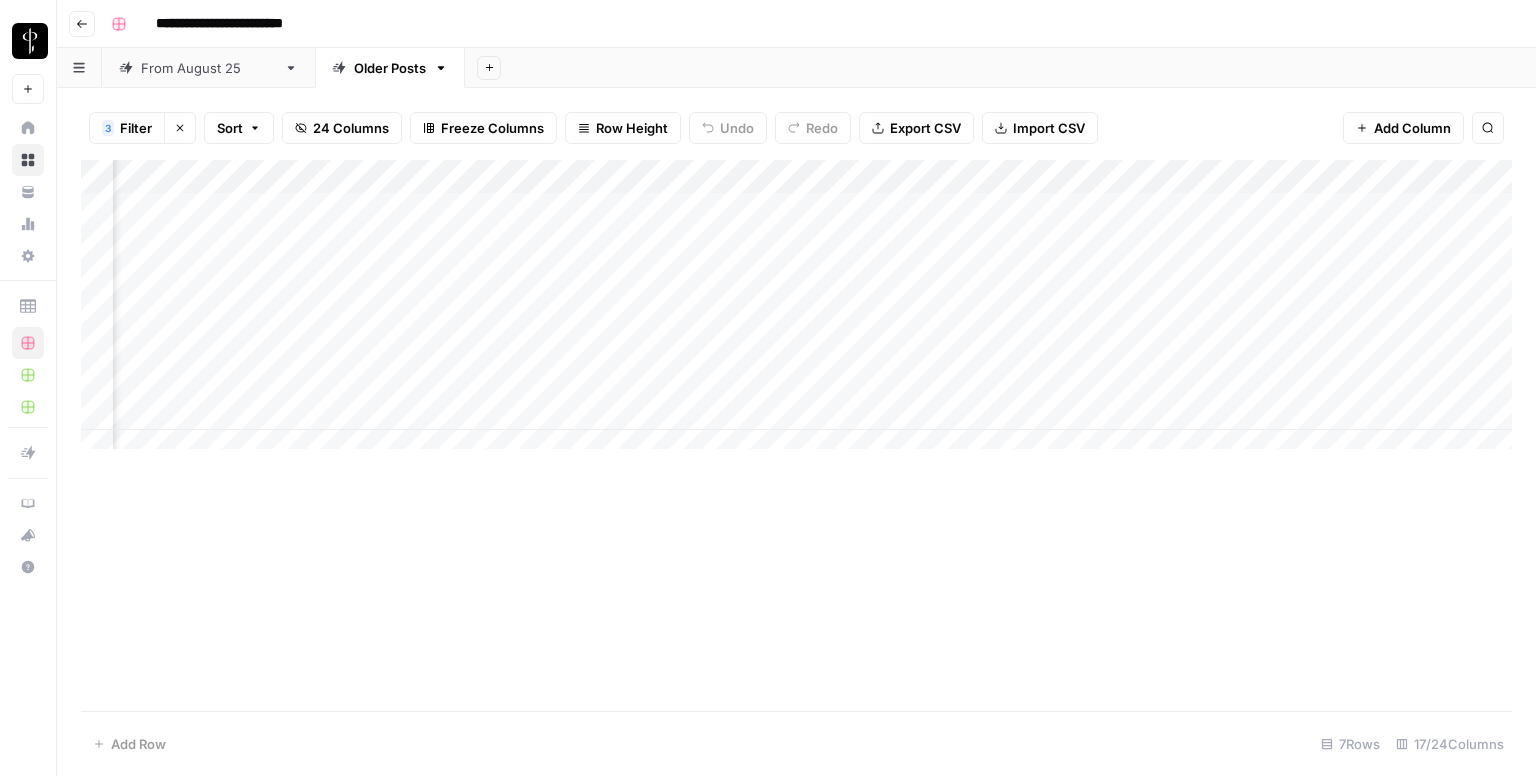 click on "Add Column" at bounding box center (796, 312) 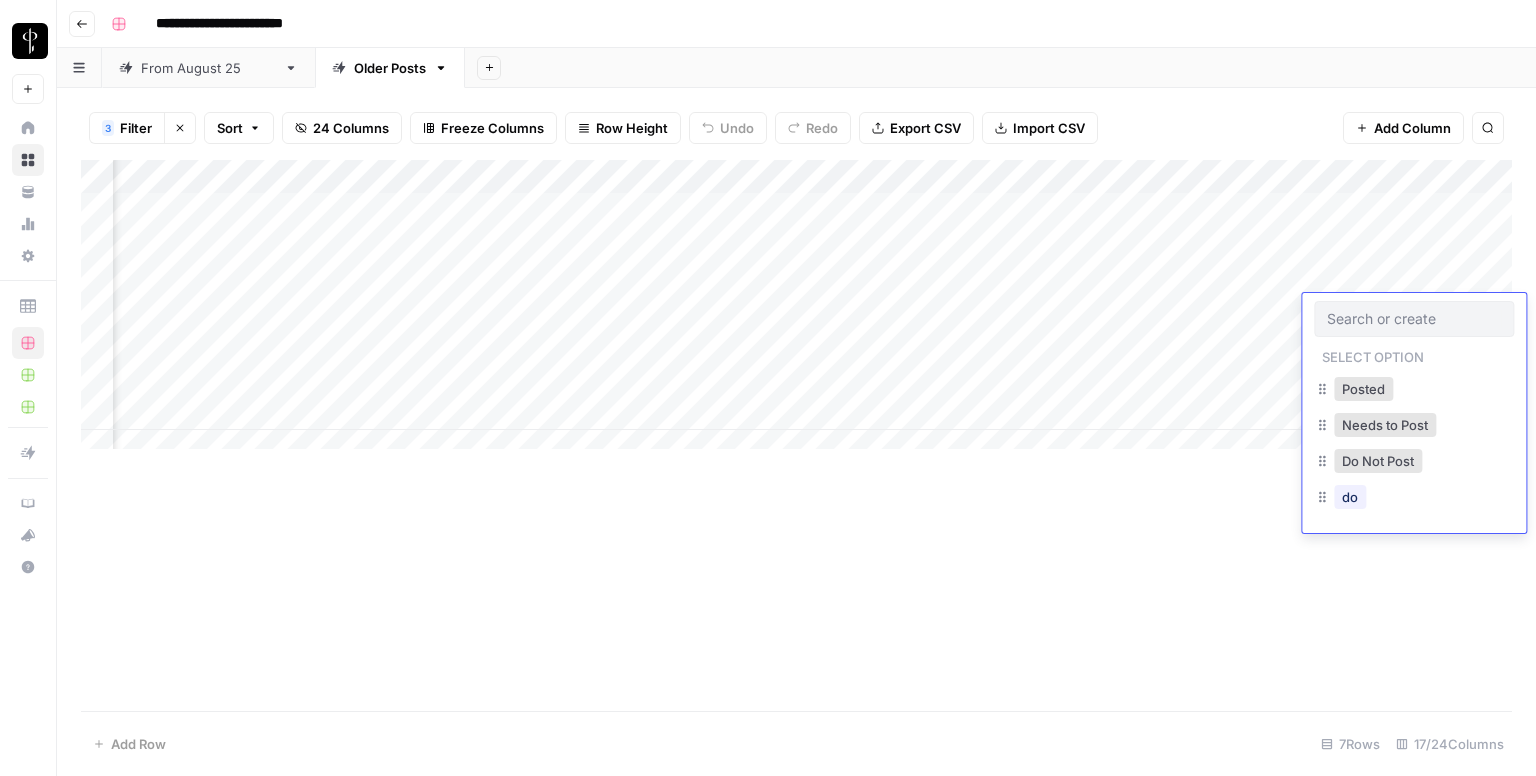 click on "Posted" at bounding box center [1414, 391] 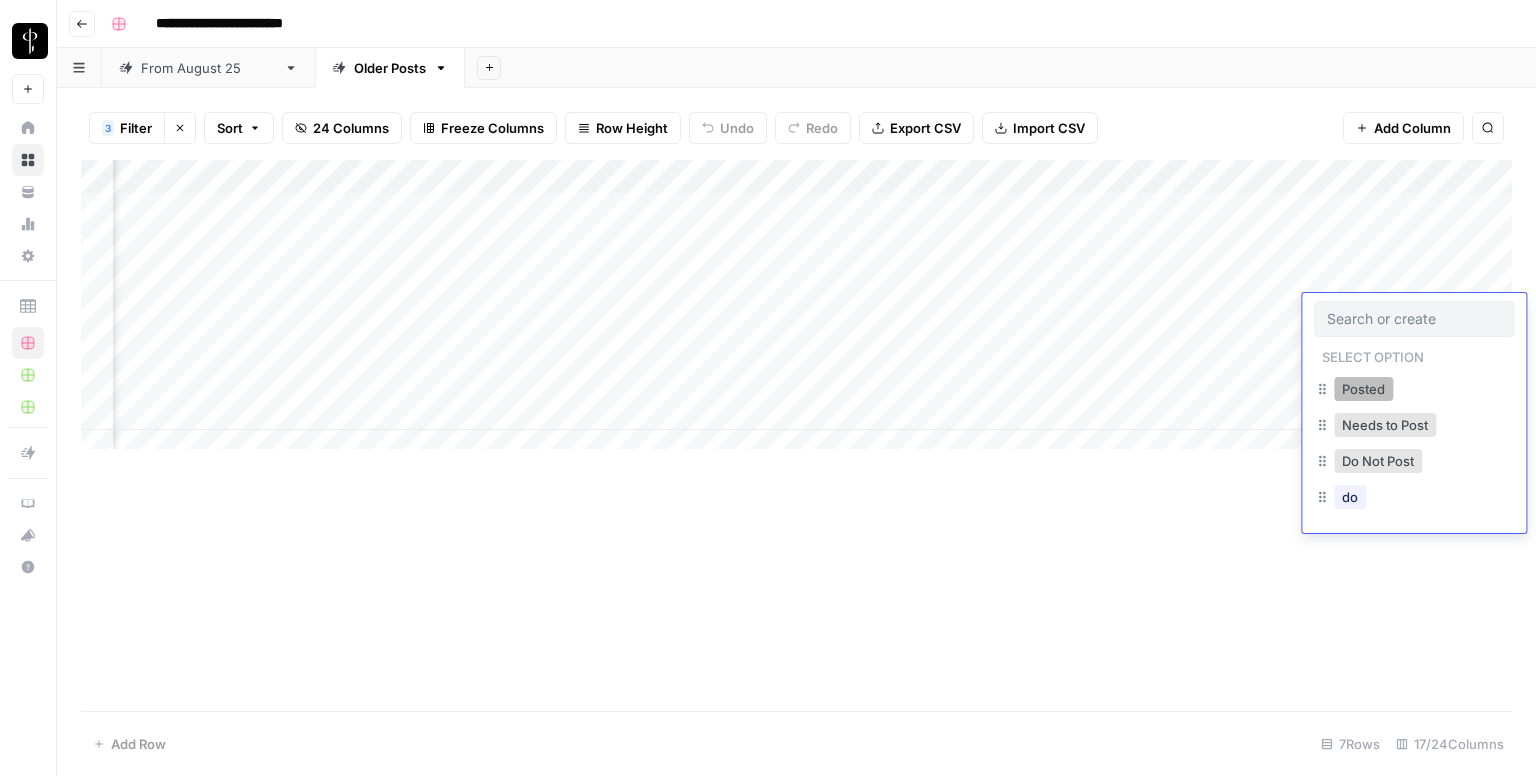 click on "Posted" at bounding box center [1363, 389] 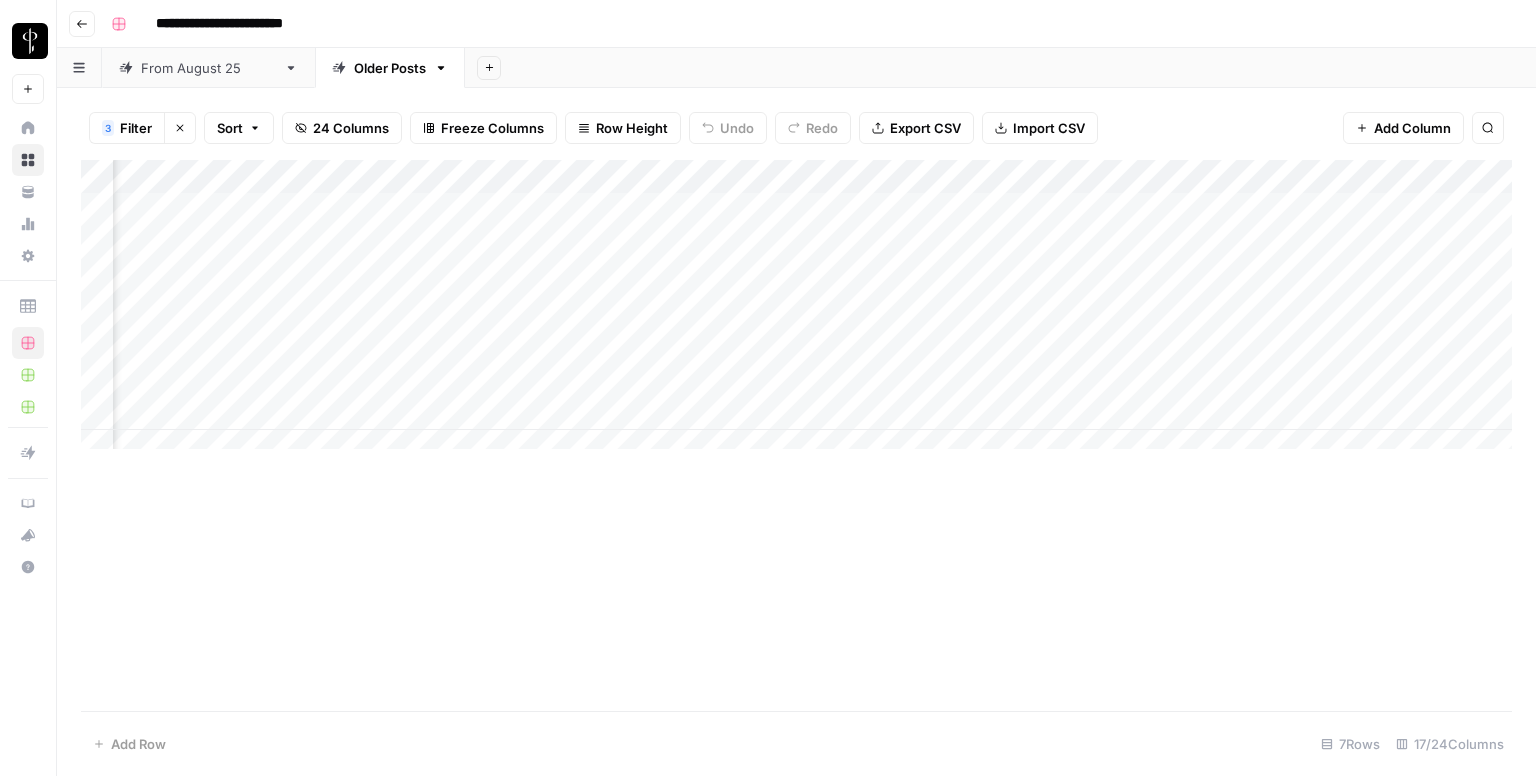click on "Add Column" at bounding box center (796, 312) 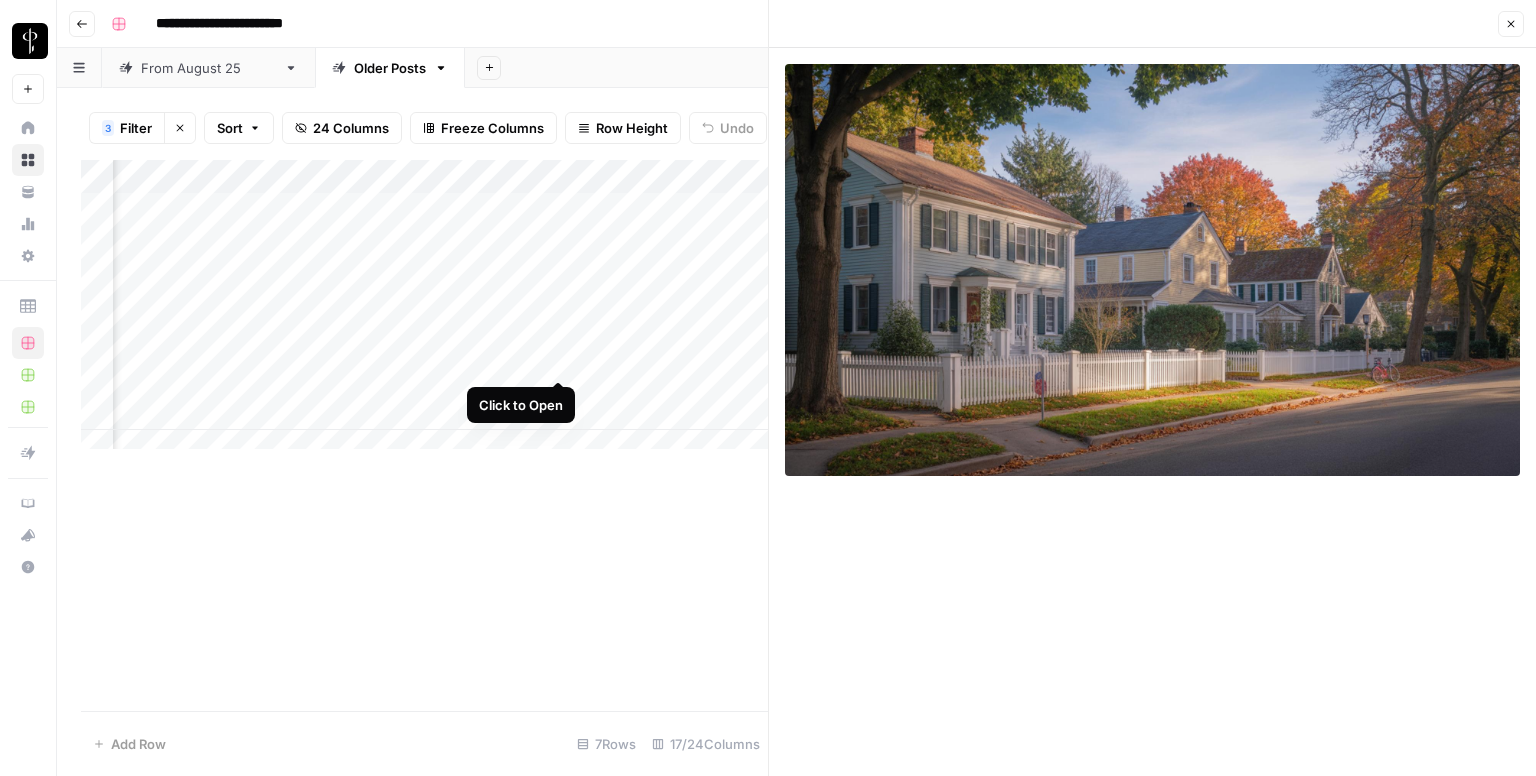click on "Add Column" at bounding box center (424, 312) 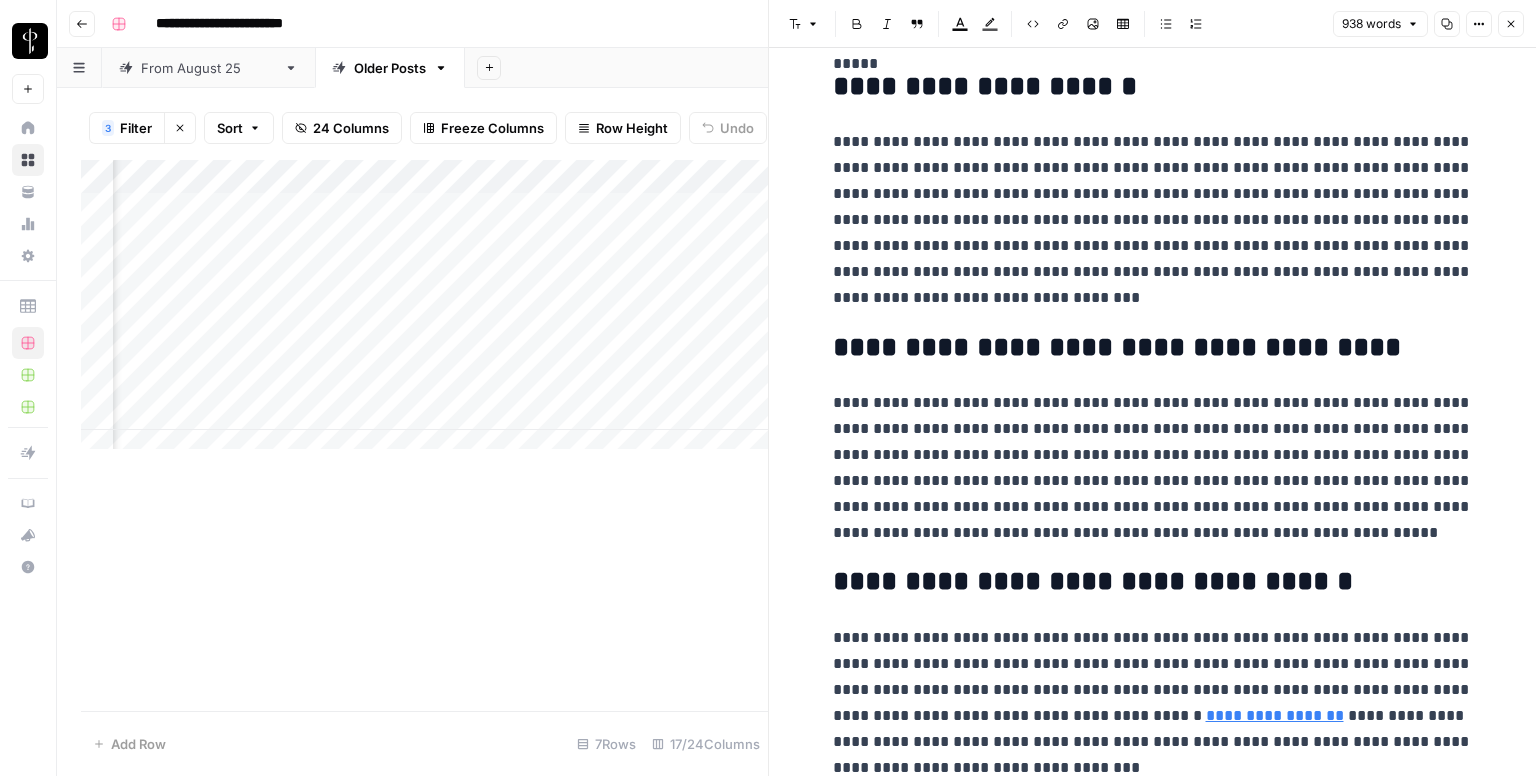 scroll, scrollTop: 2134, scrollLeft: 0, axis: vertical 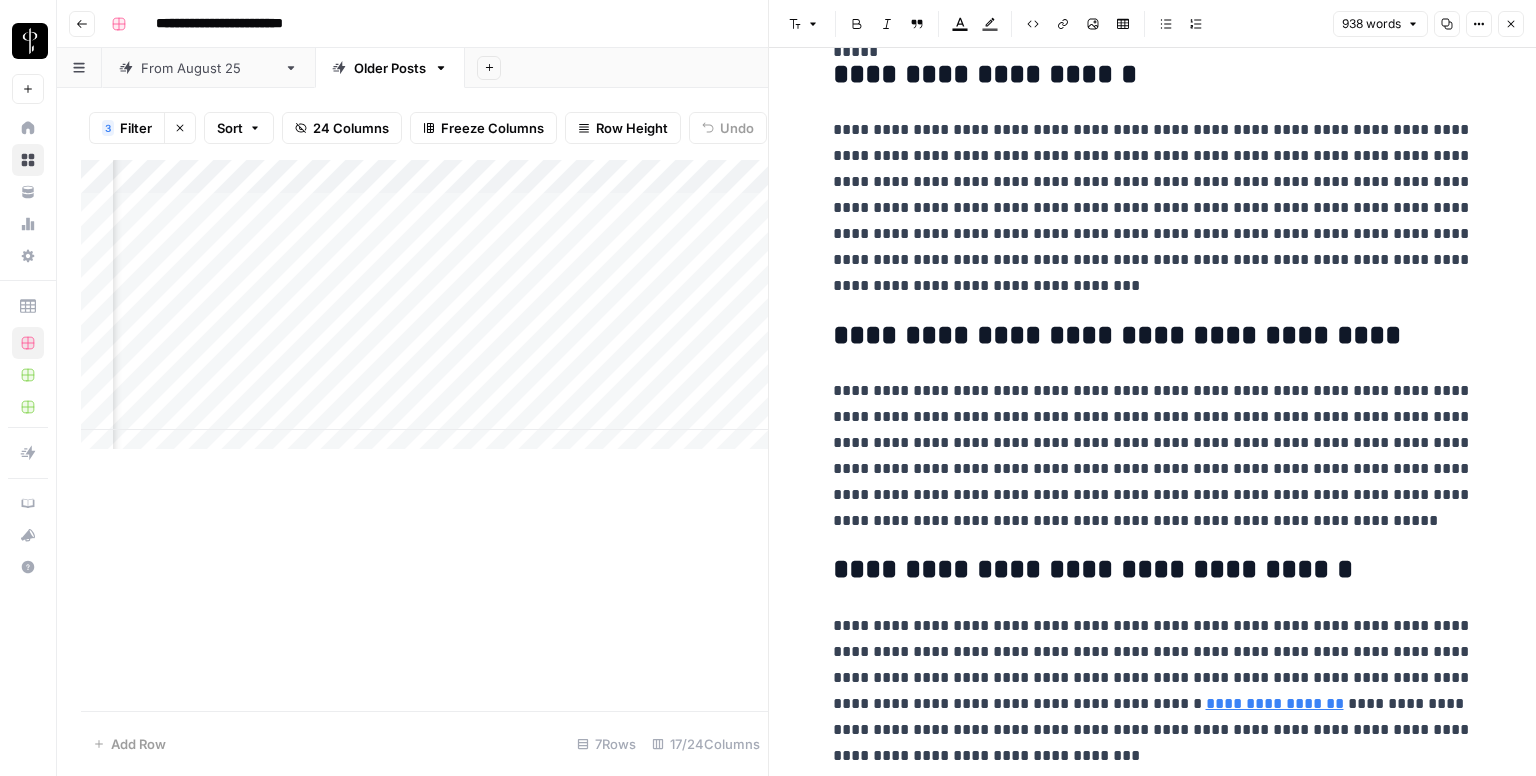 click on "**********" at bounding box center (1153, 691) 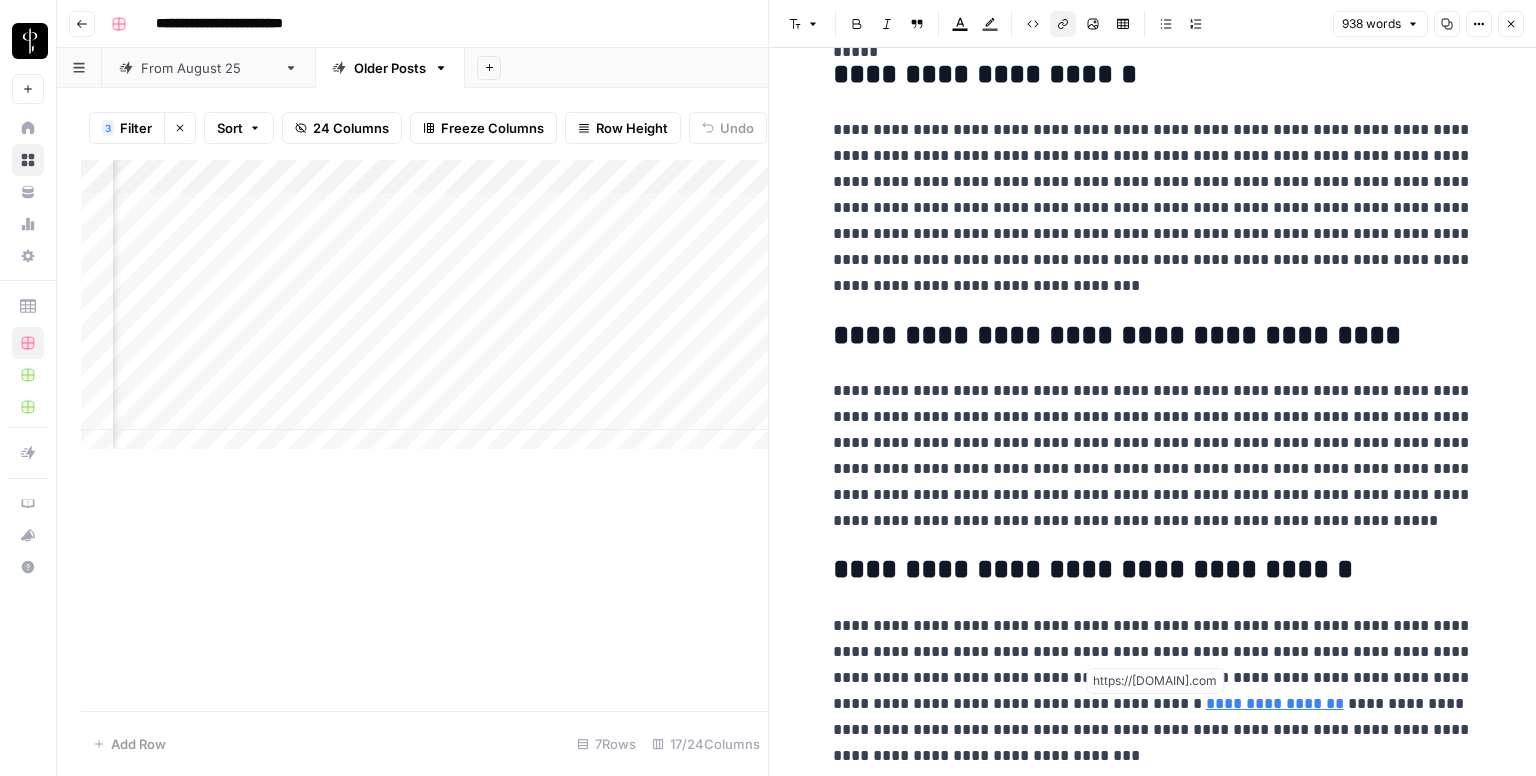 click on "**********" at bounding box center [1275, 703] 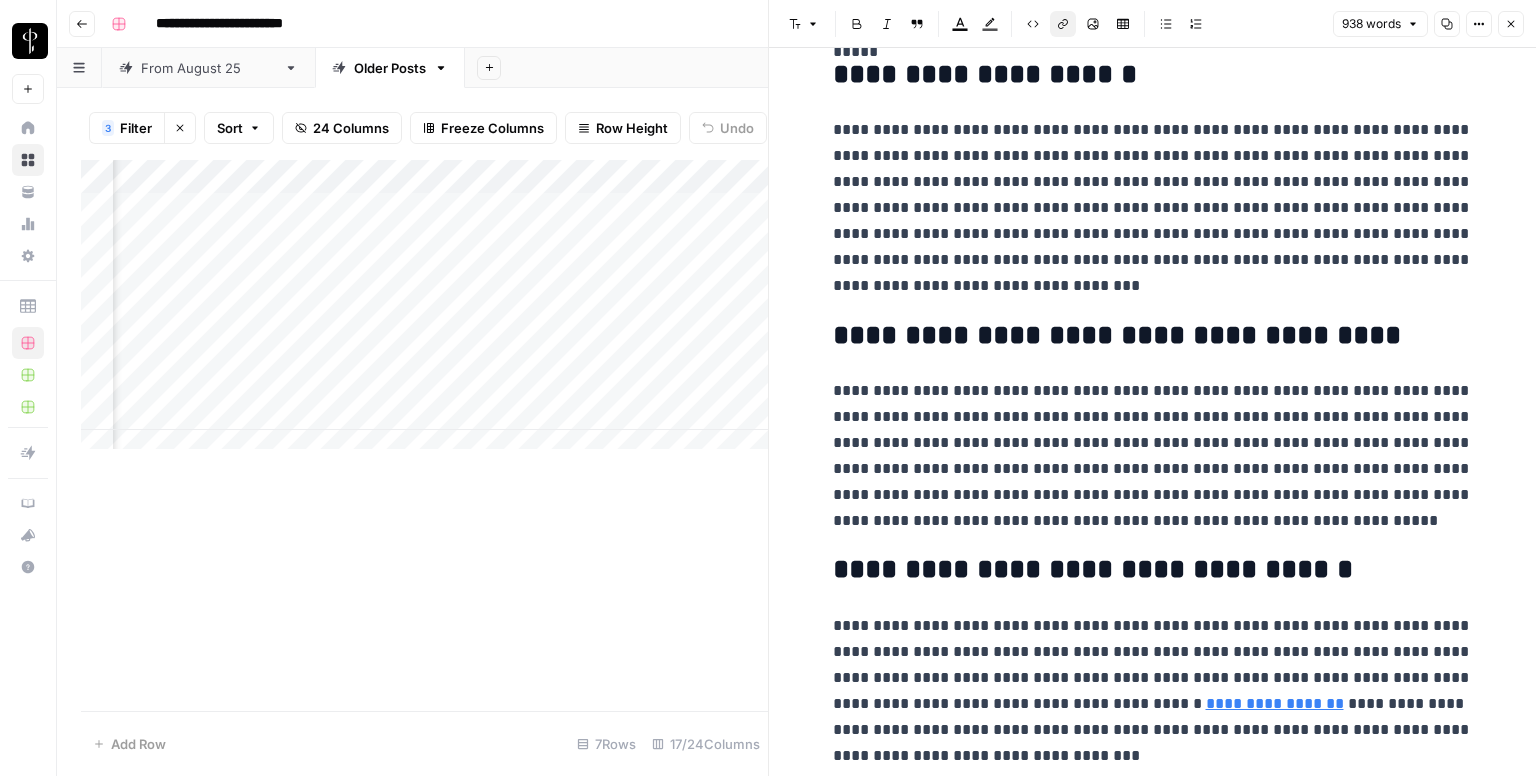 click 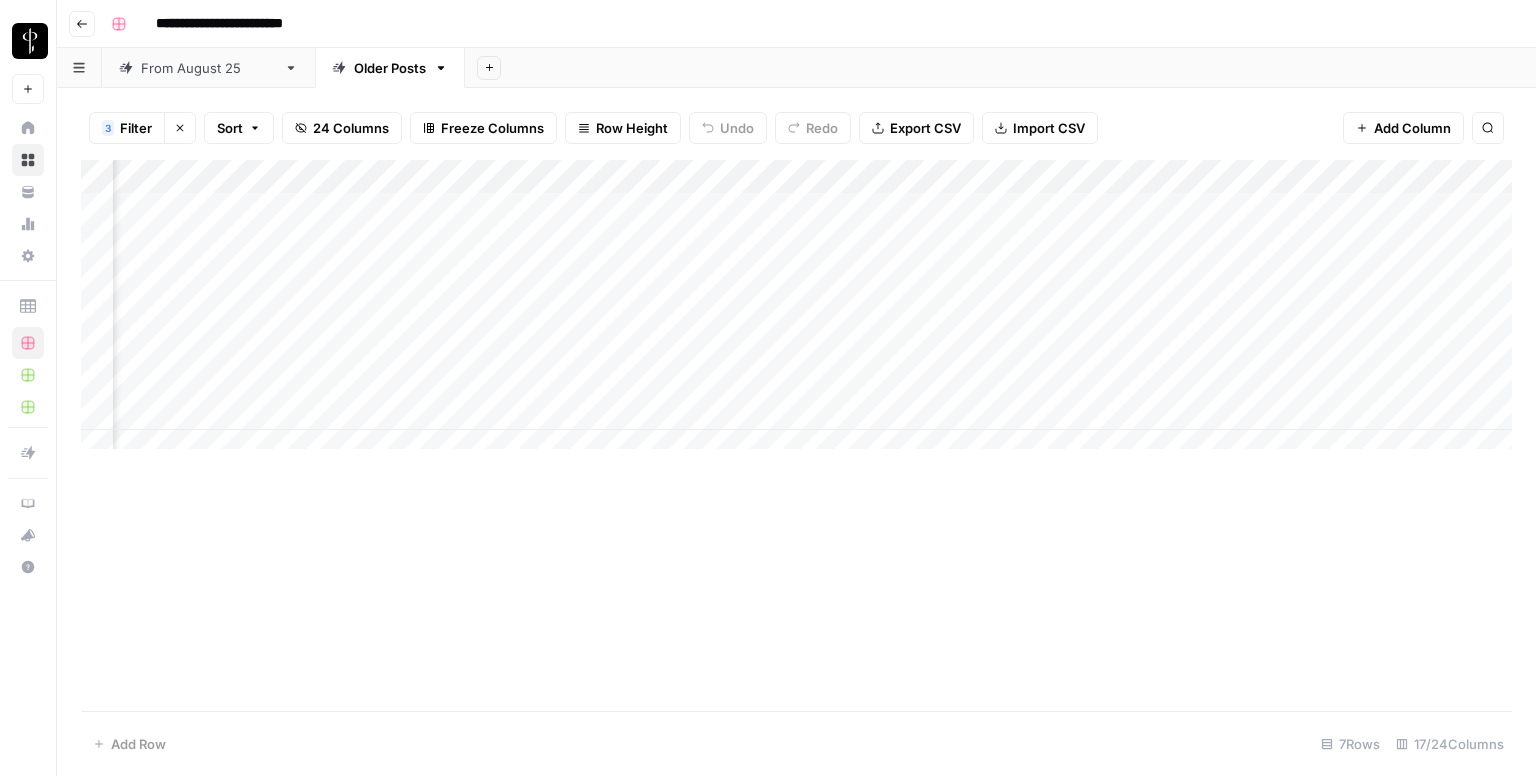 click on "Add Column" at bounding box center [796, 312] 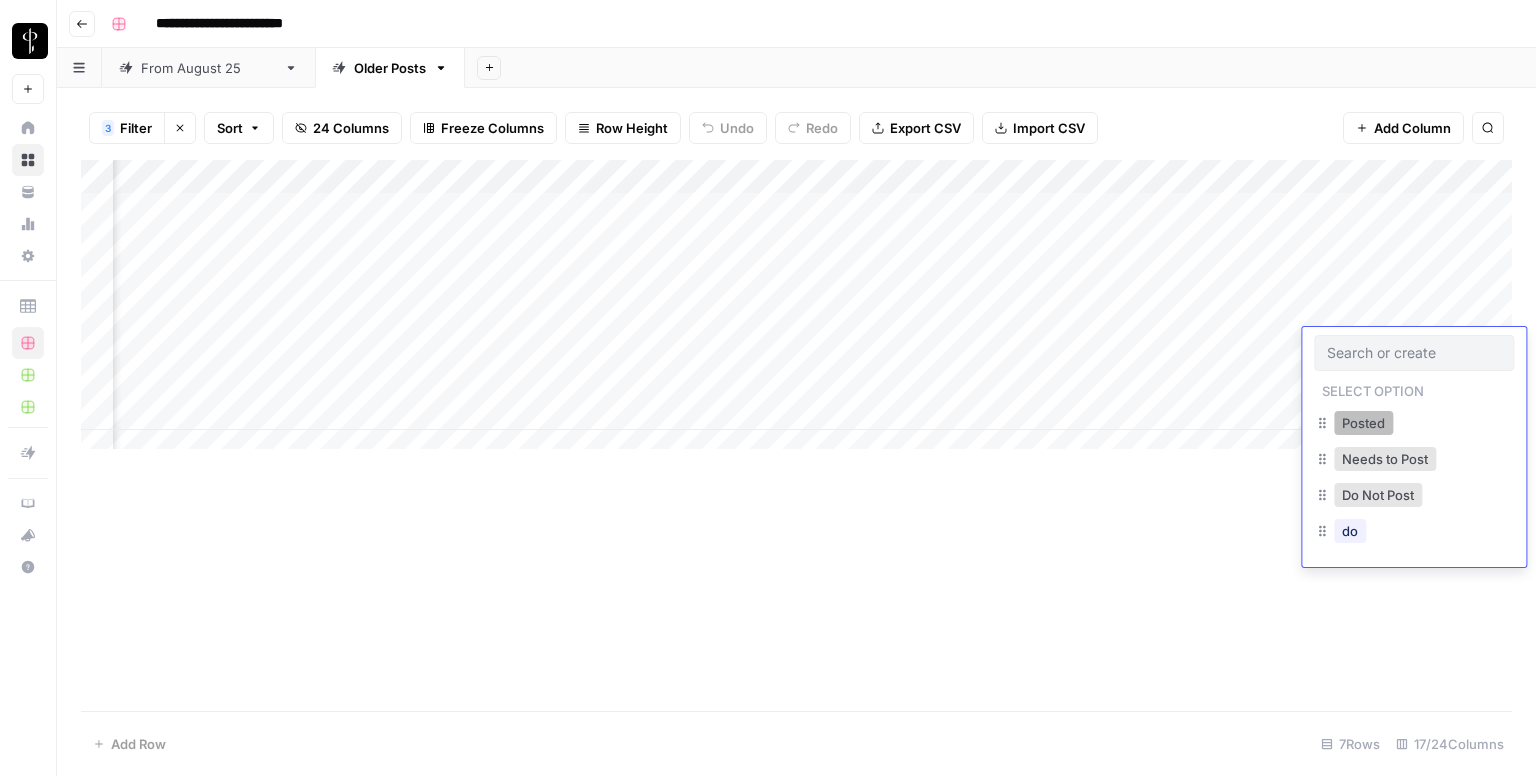 click on "Posted" at bounding box center (1363, 423) 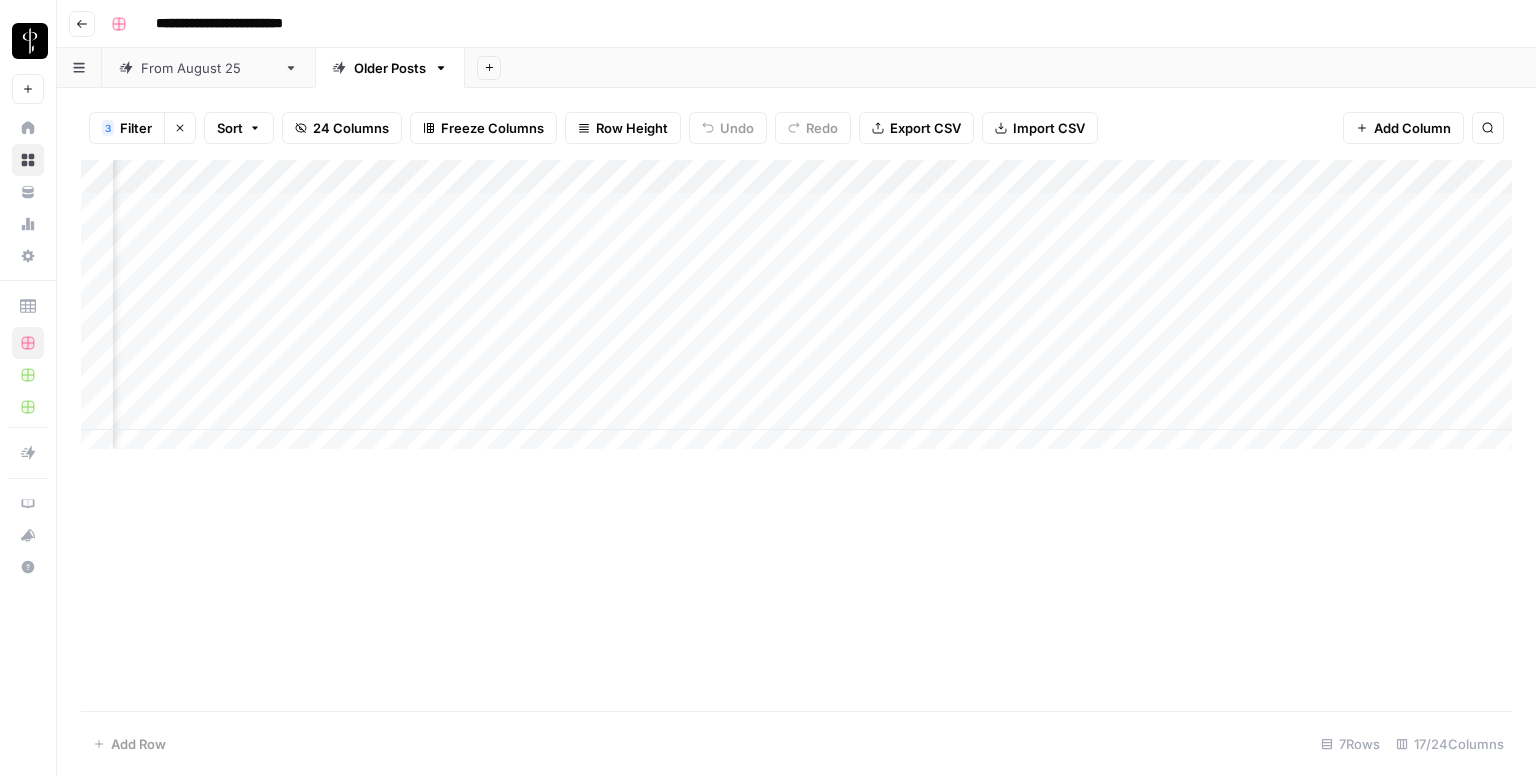 click on "Add Column" at bounding box center [796, 312] 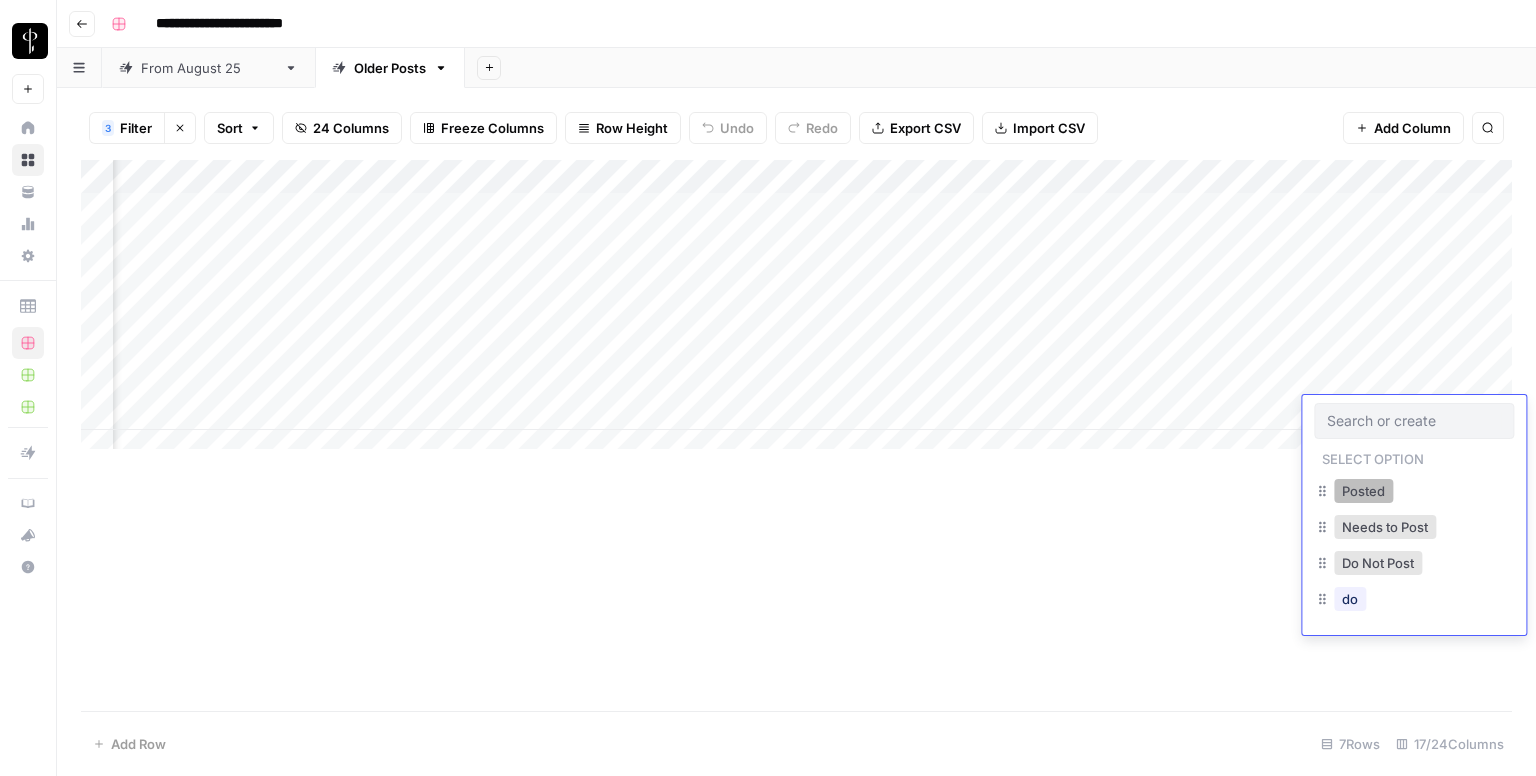 click on "Posted" at bounding box center [1363, 491] 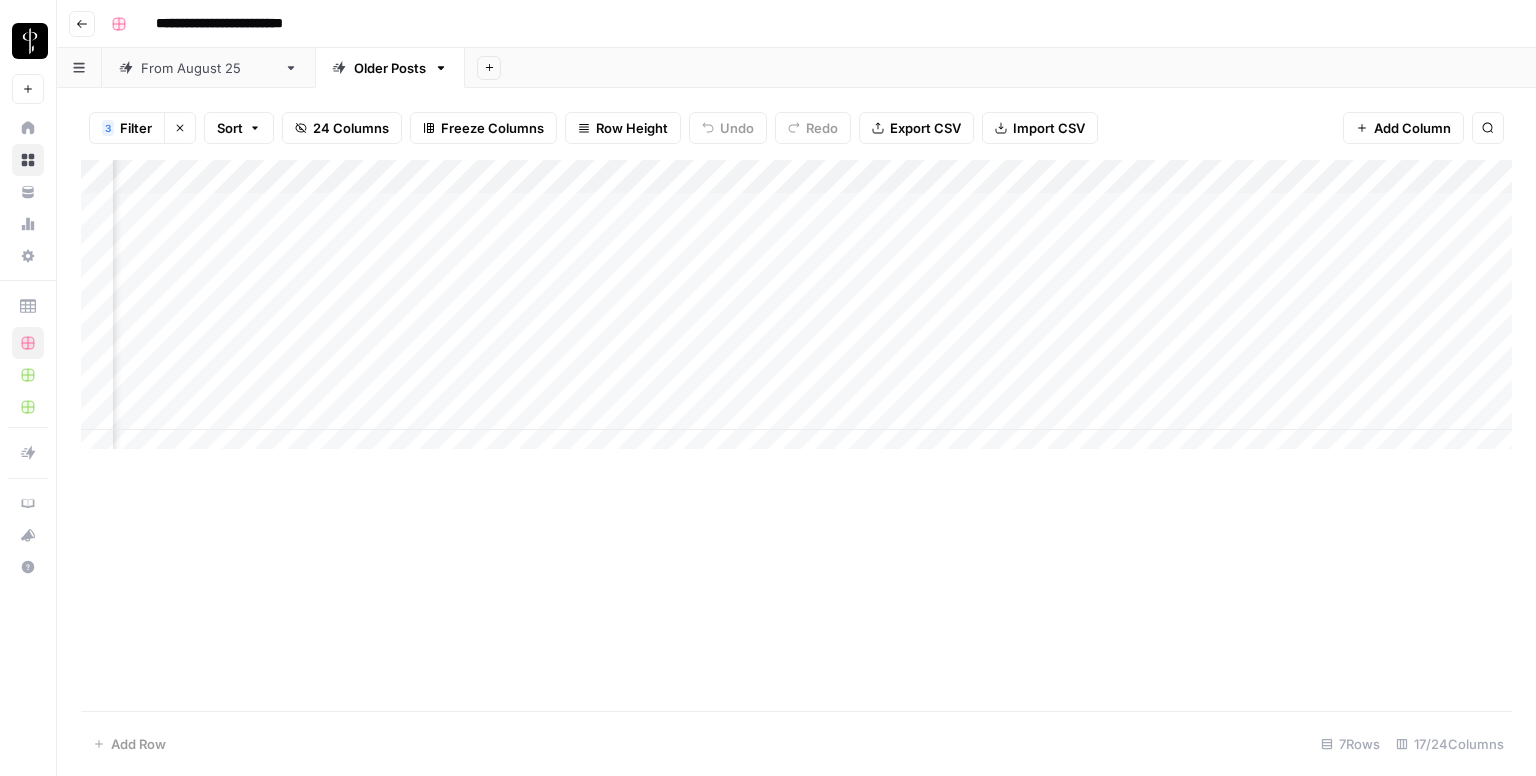 click on "Add Column" at bounding box center (796, 312) 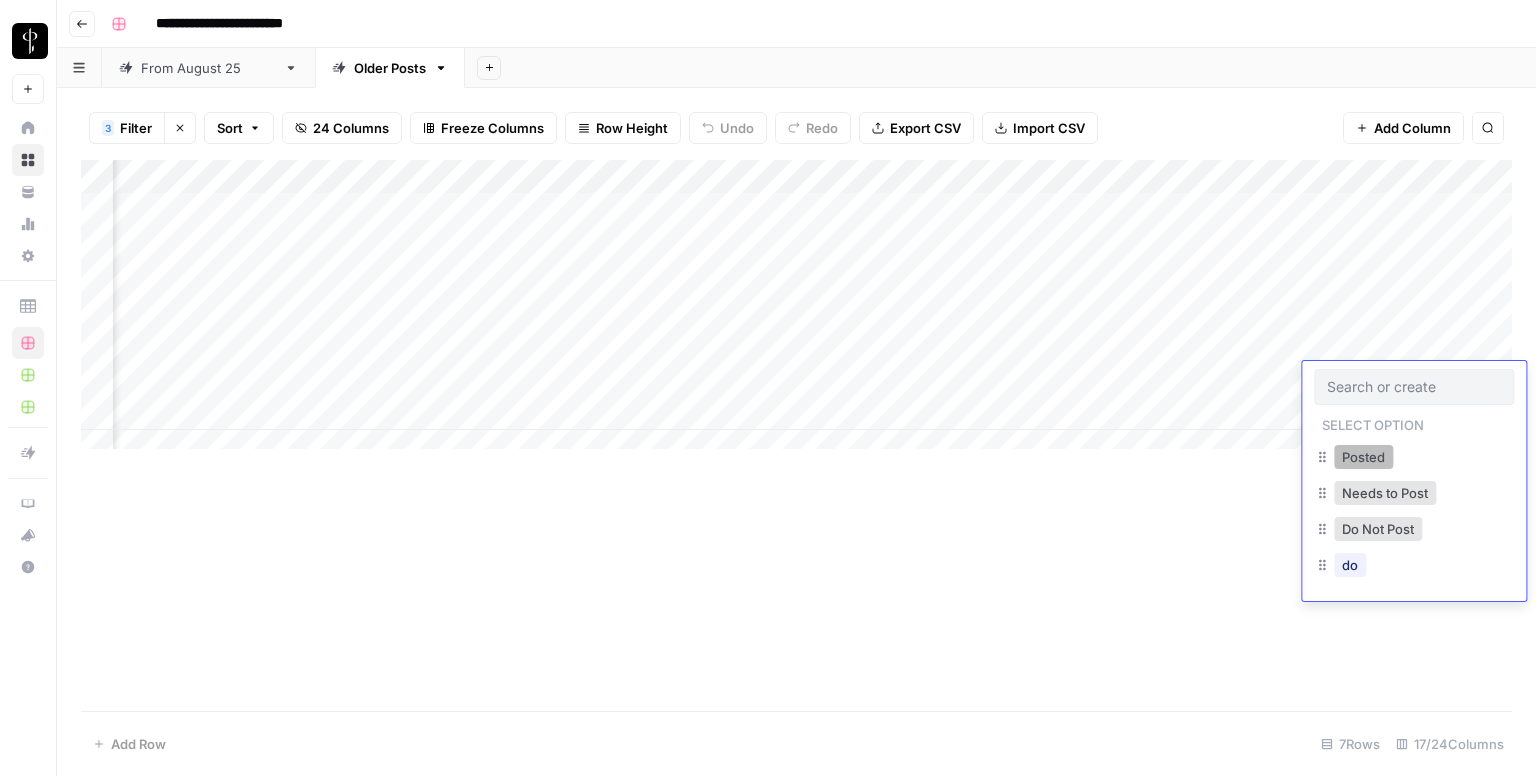 click on "Posted" at bounding box center [1363, 457] 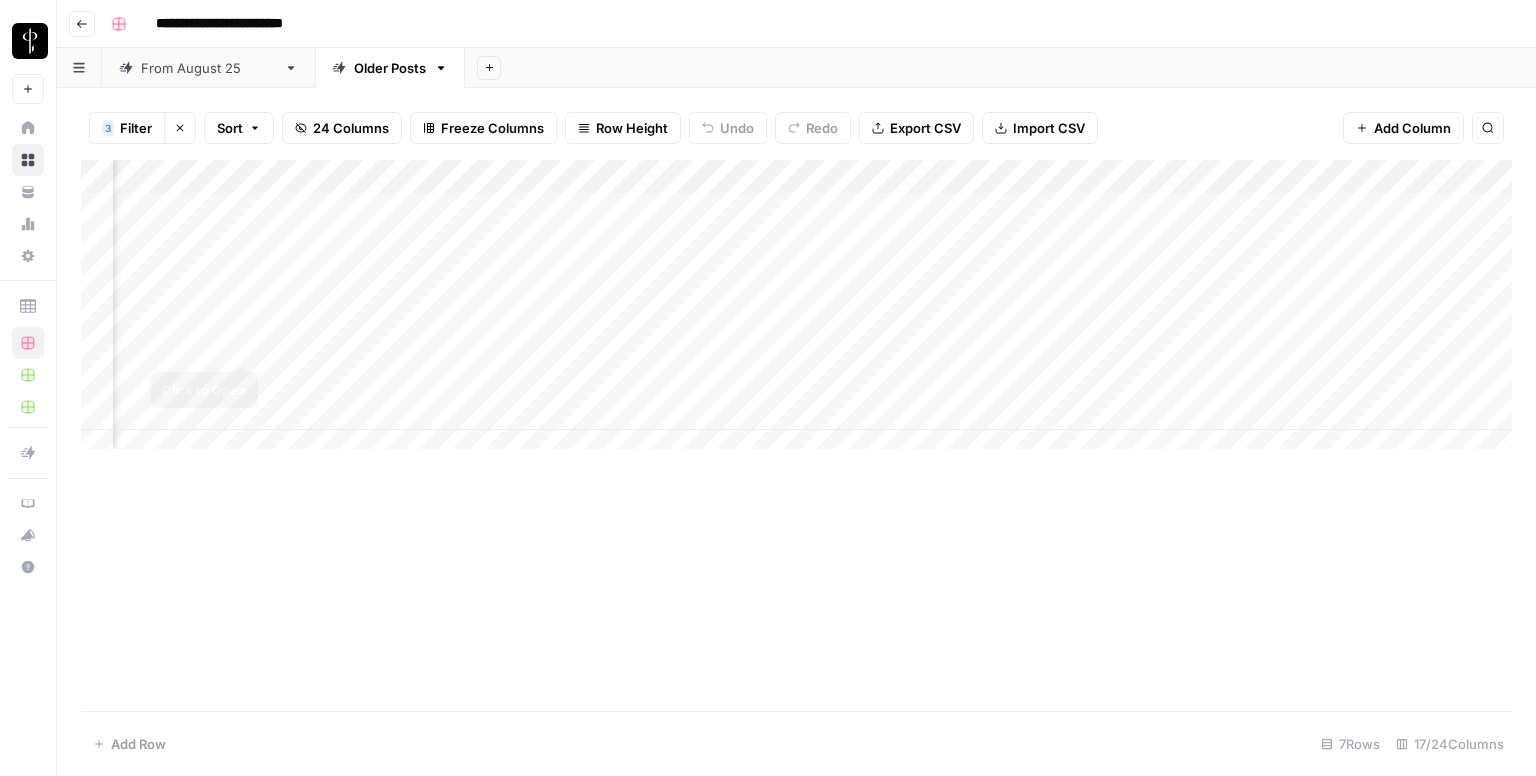 click on "Add Column" at bounding box center (796, 312) 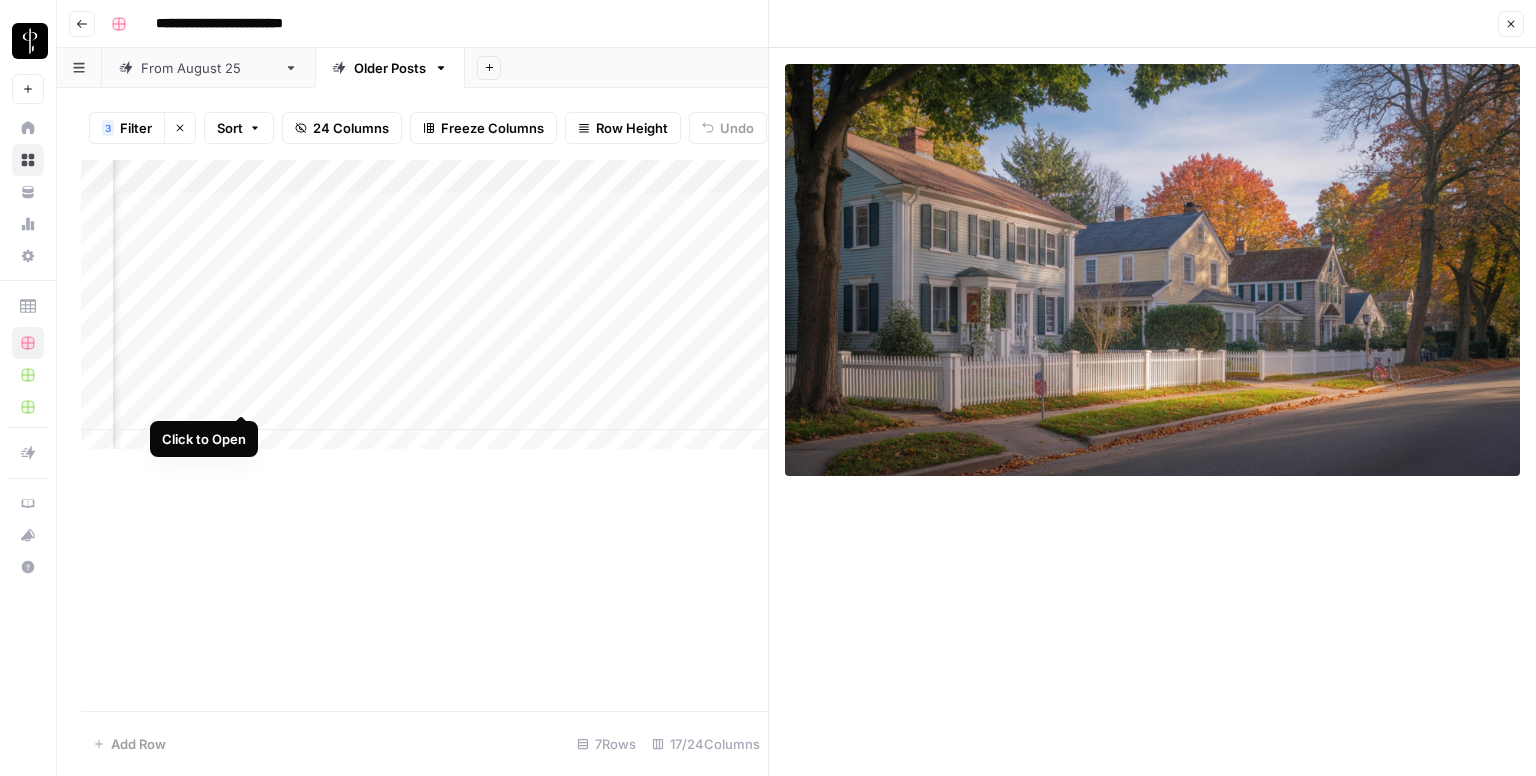click on "Add Column" at bounding box center (424, 312) 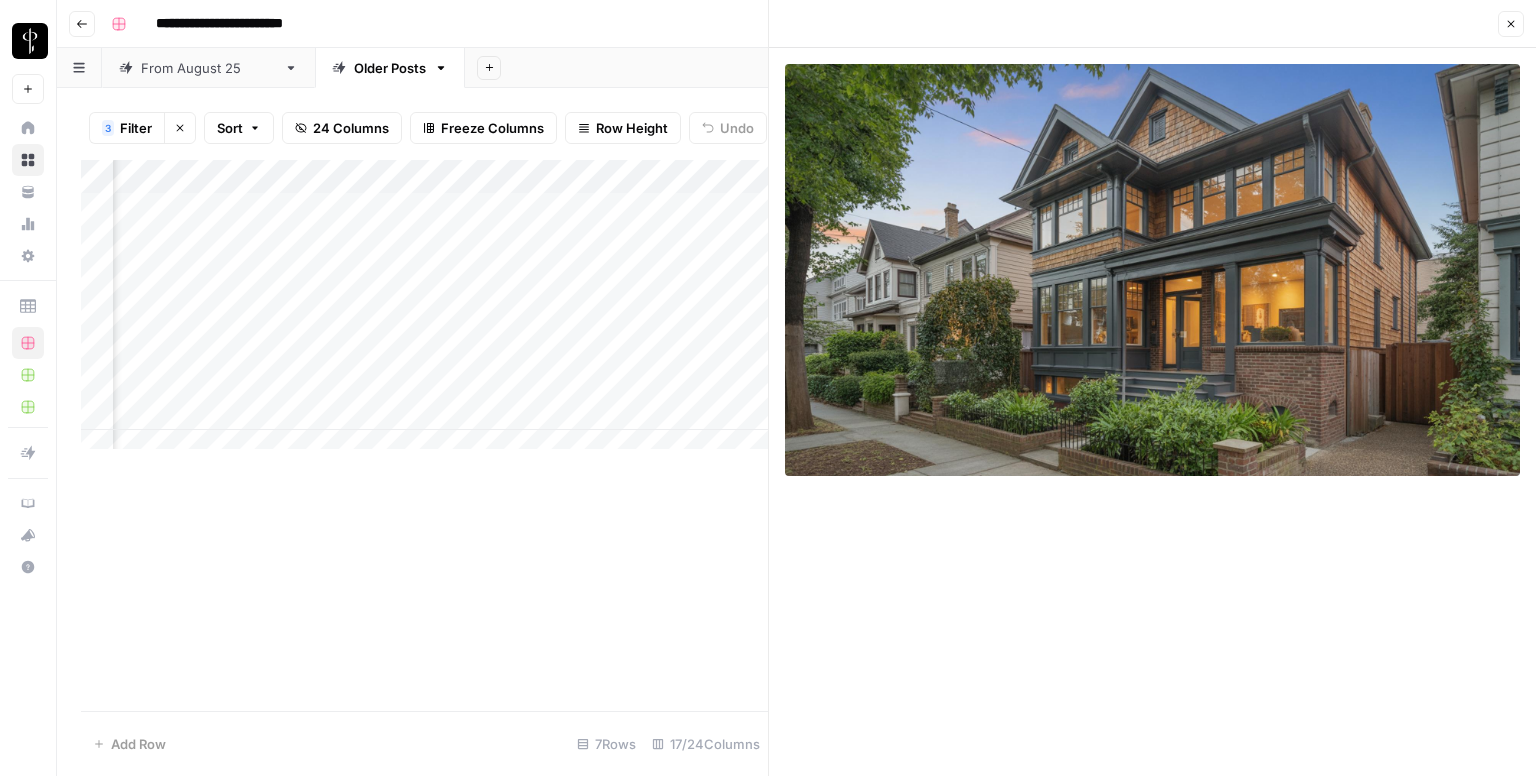 click on "Add Column" at bounding box center [424, 312] 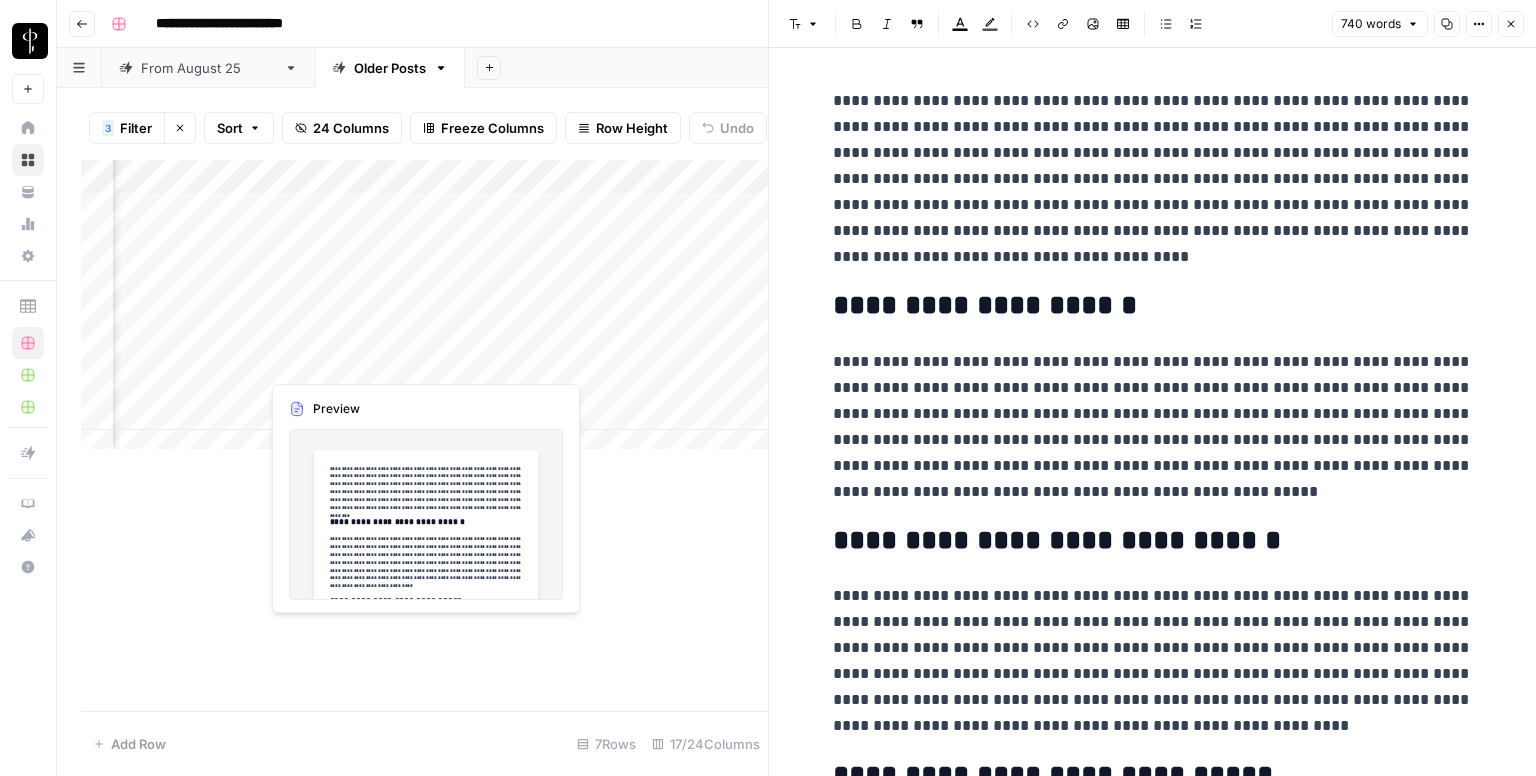 click on "Add Column" at bounding box center [424, 312] 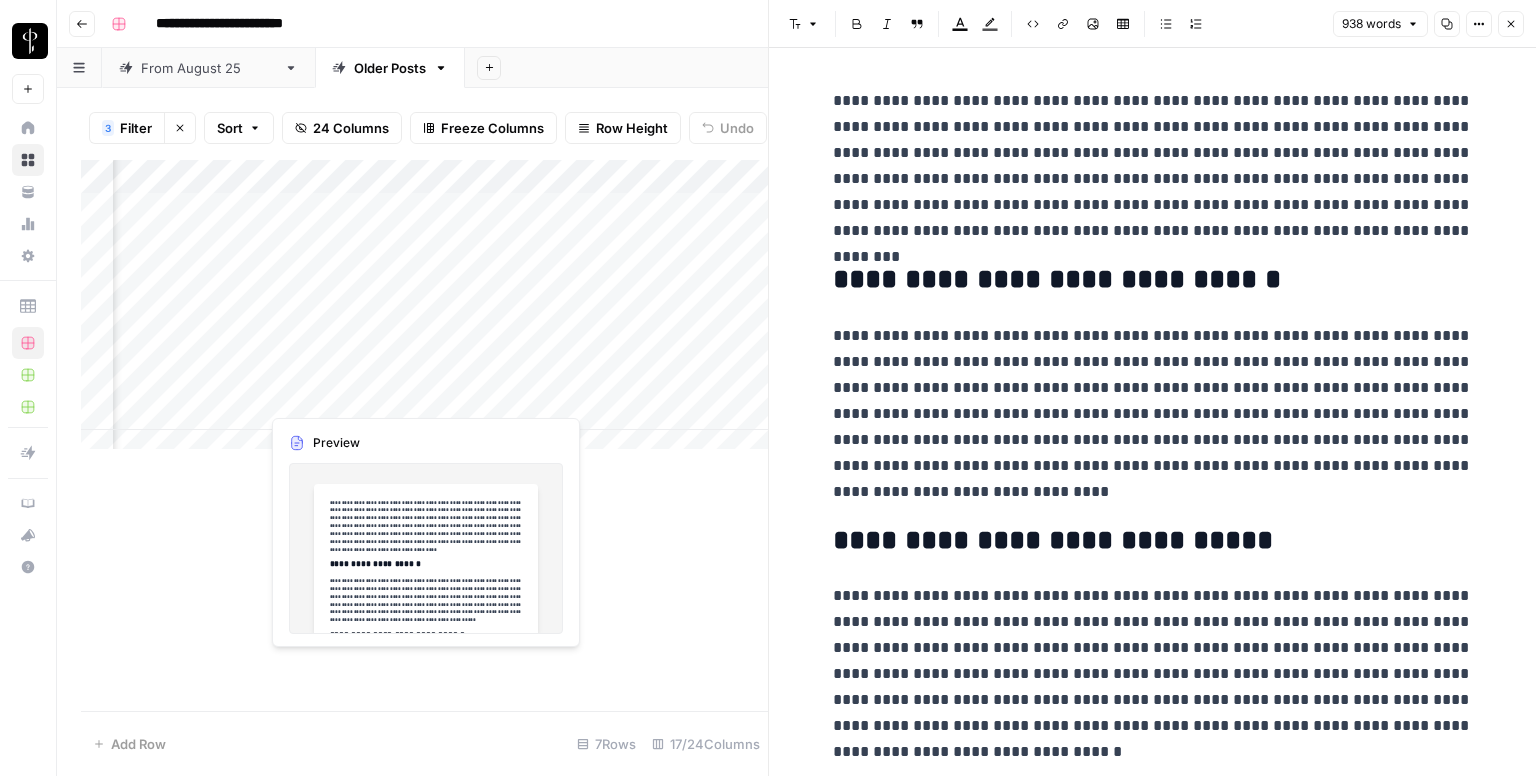 click on "Add Column" at bounding box center [424, 312] 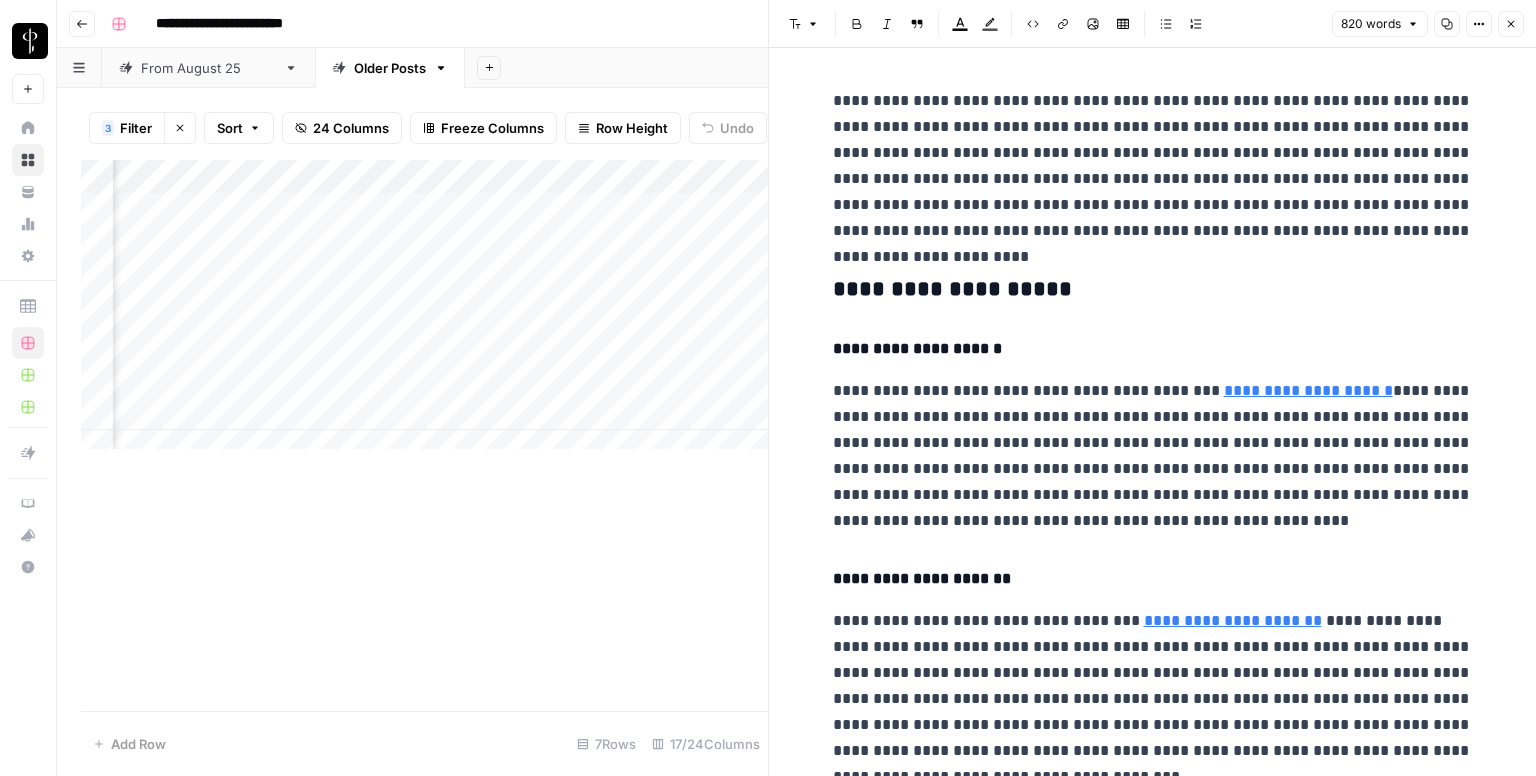 click on "**********" at bounding box center [1153, 290] 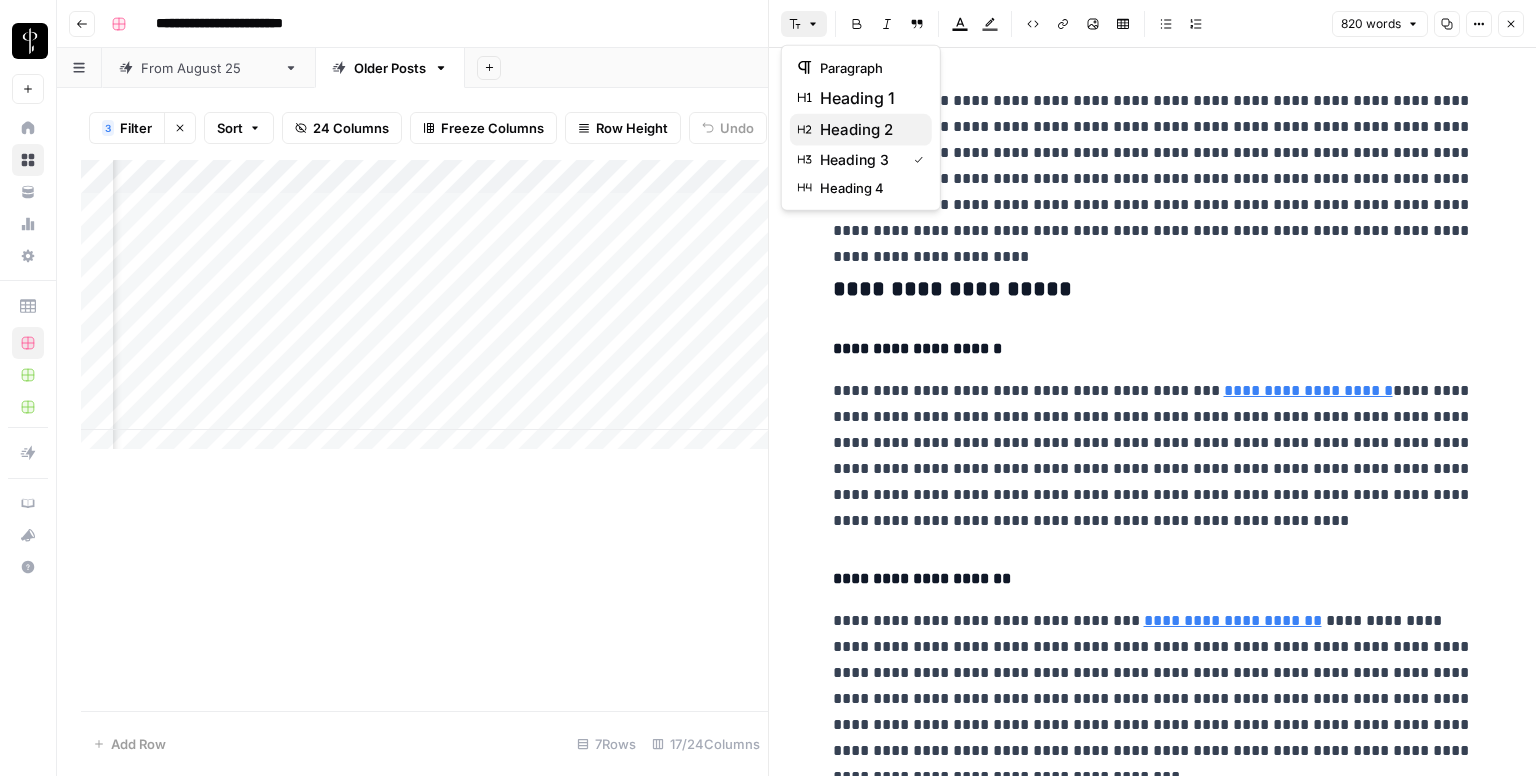 click on "heading 2" at bounding box center (868, 130) 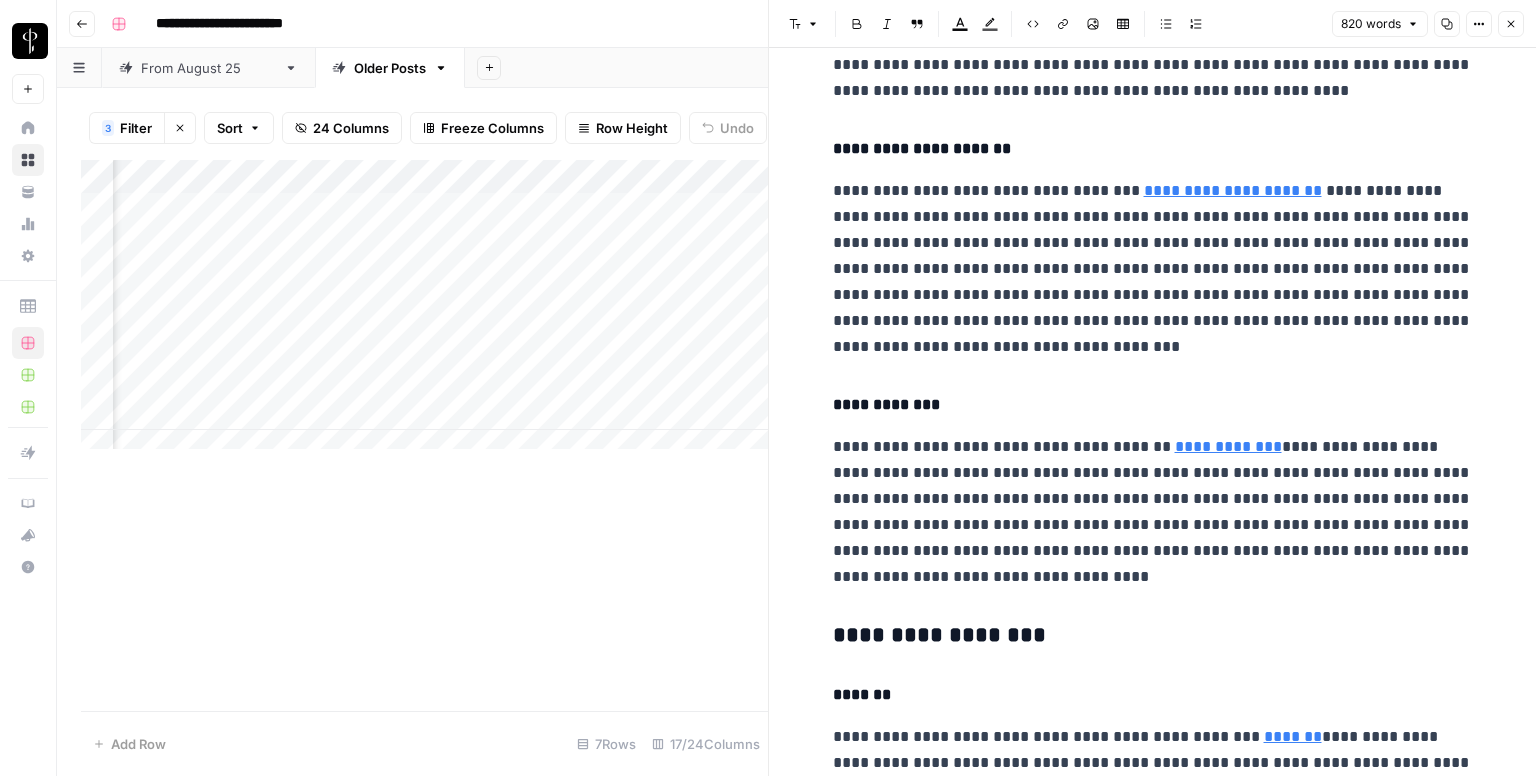 scroll, scrollTop: 600, scrollLeft: 0, axis: vertical 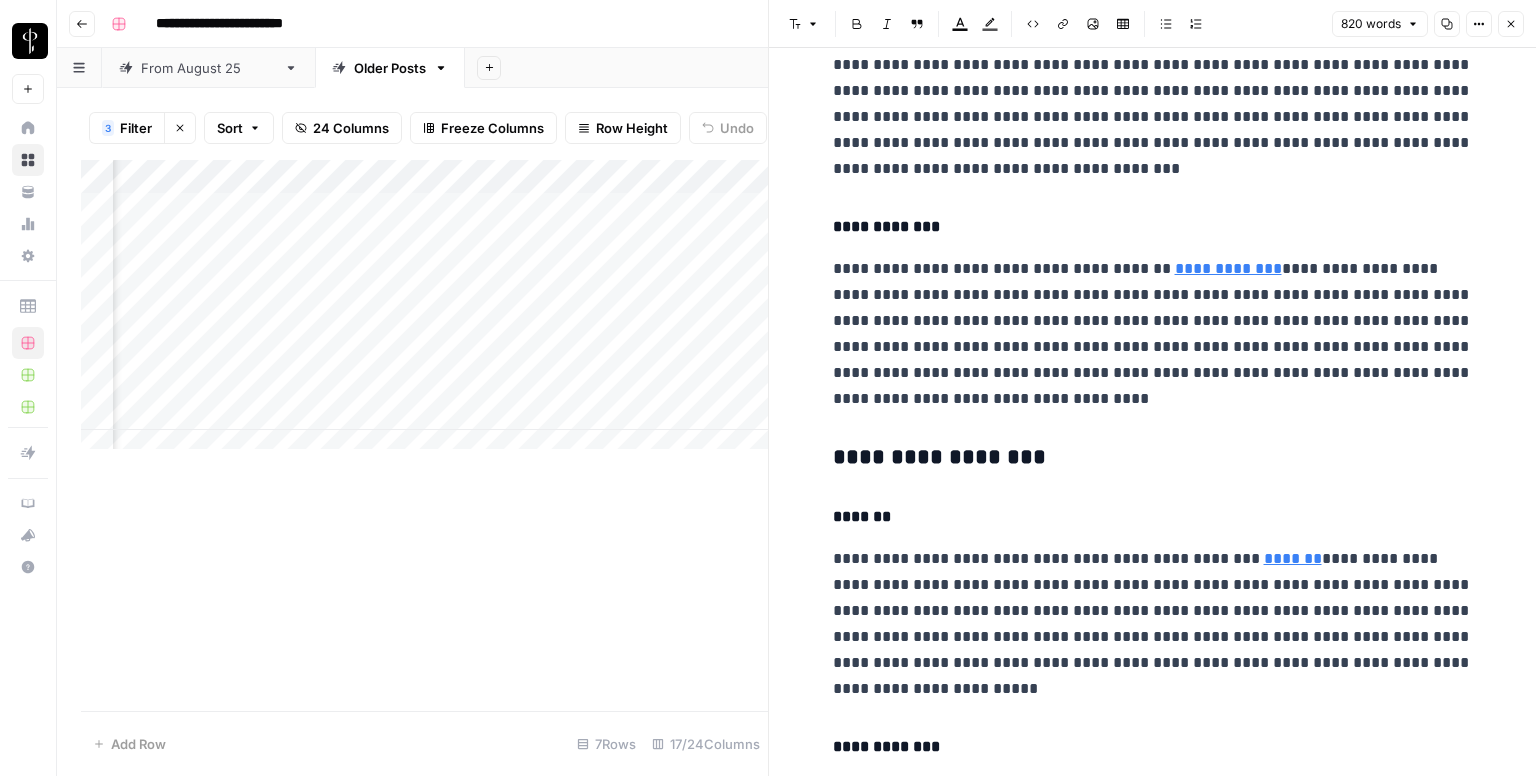 click on "**********" at bounding box center (1153, 458) 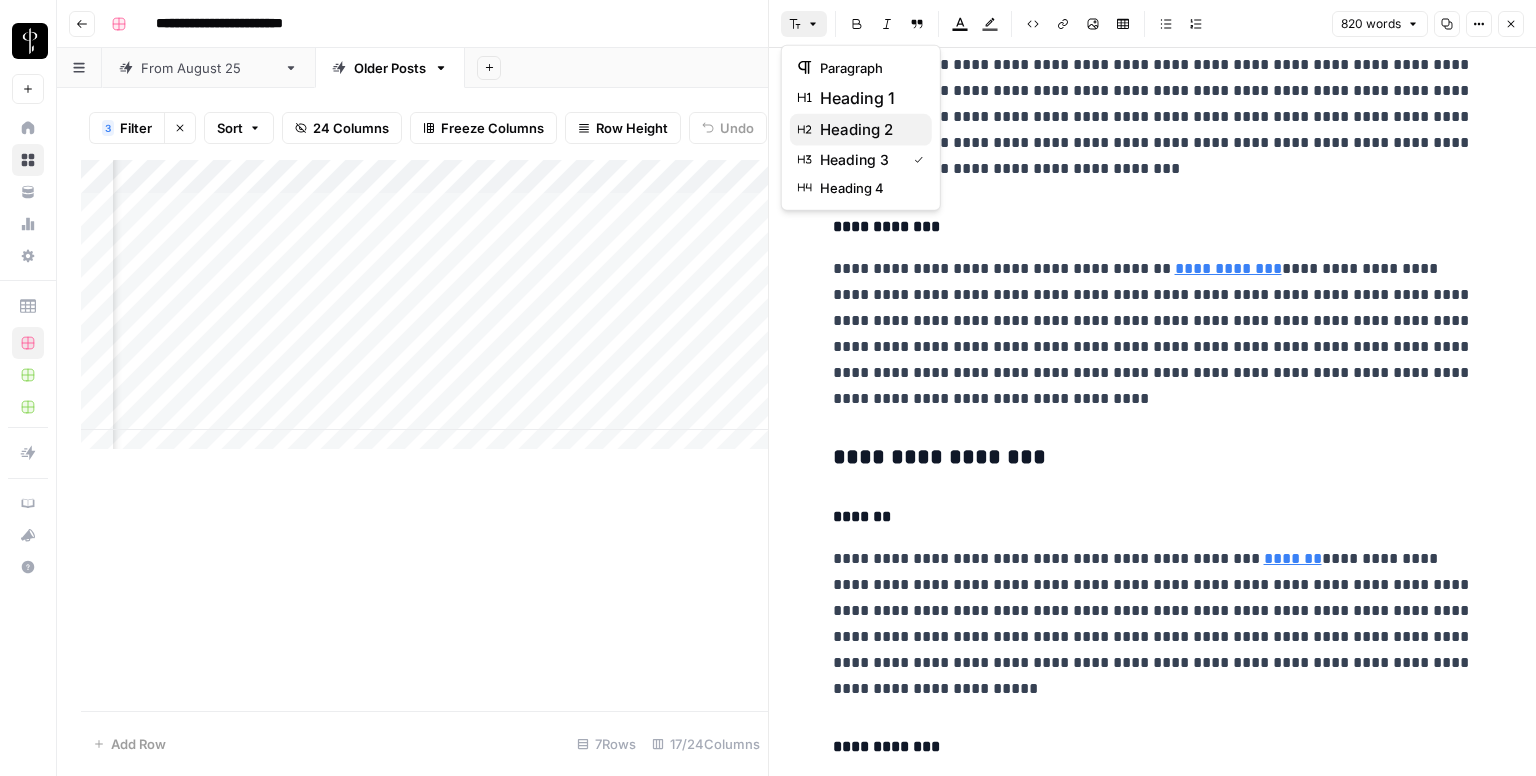 click on "heading 2" at bounding box center (868, 130) 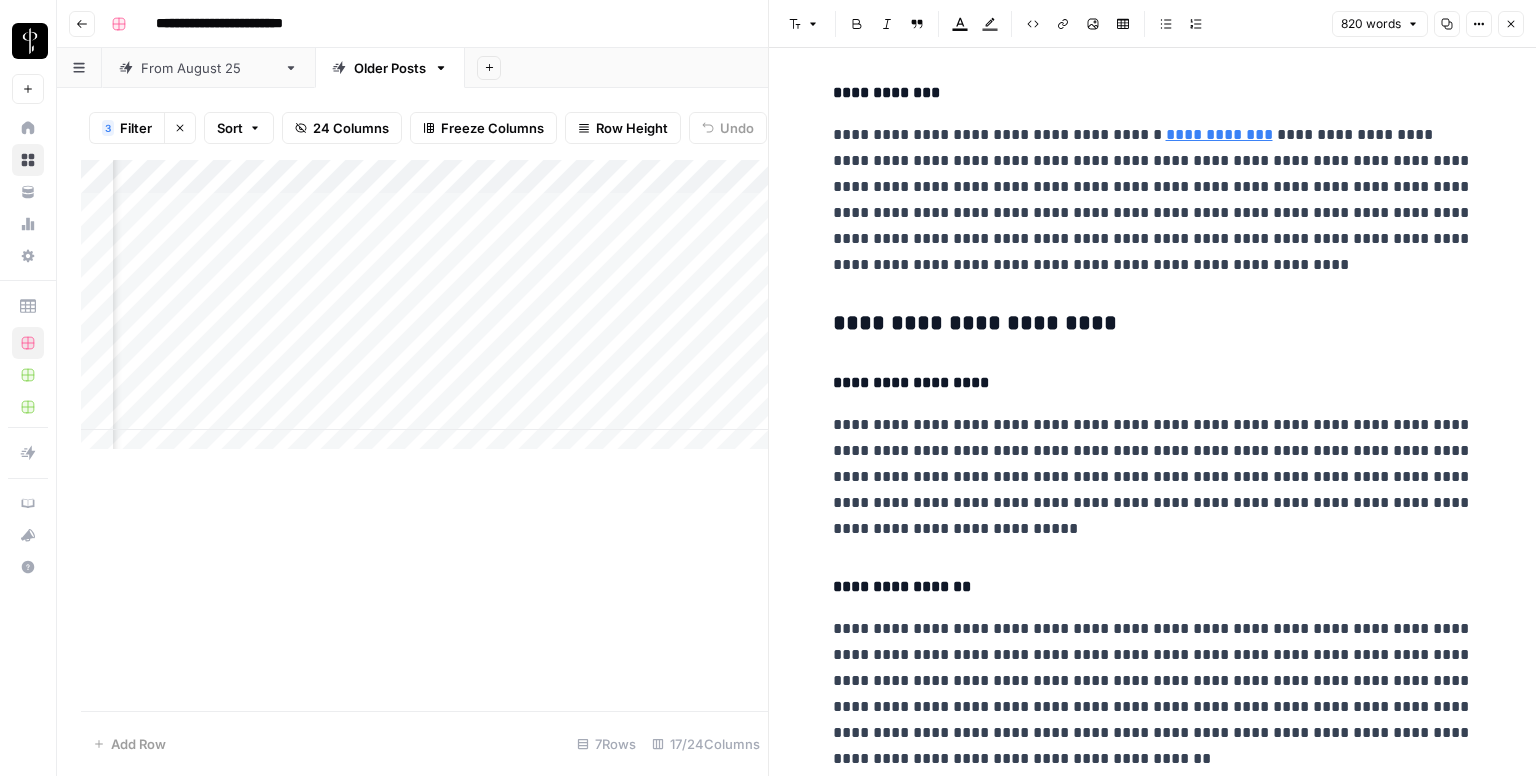 scroll, scrollTop: 1300, scrollLeft: 0, axis: vertical 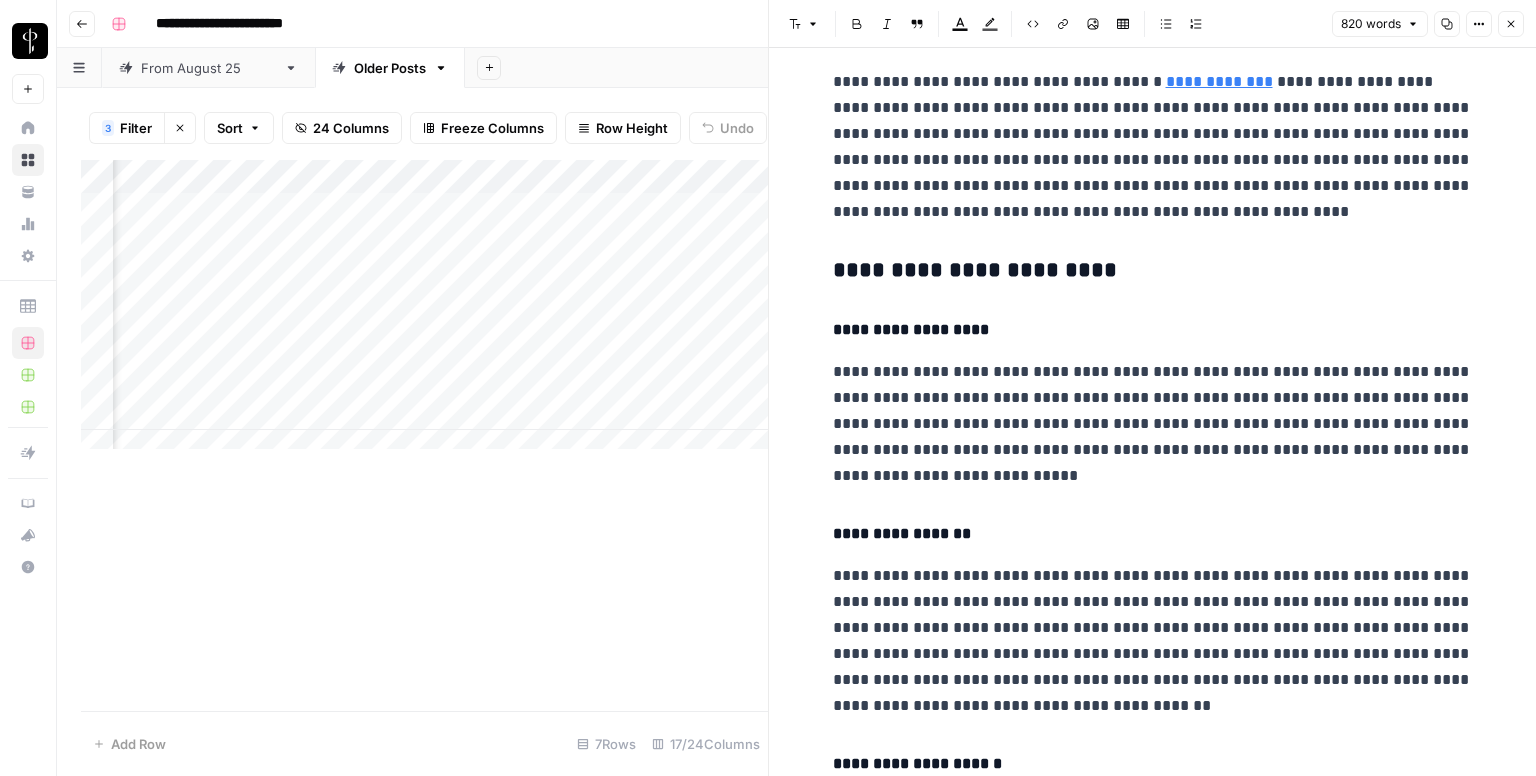 click on "**********" at bounding box center (1153, 271) 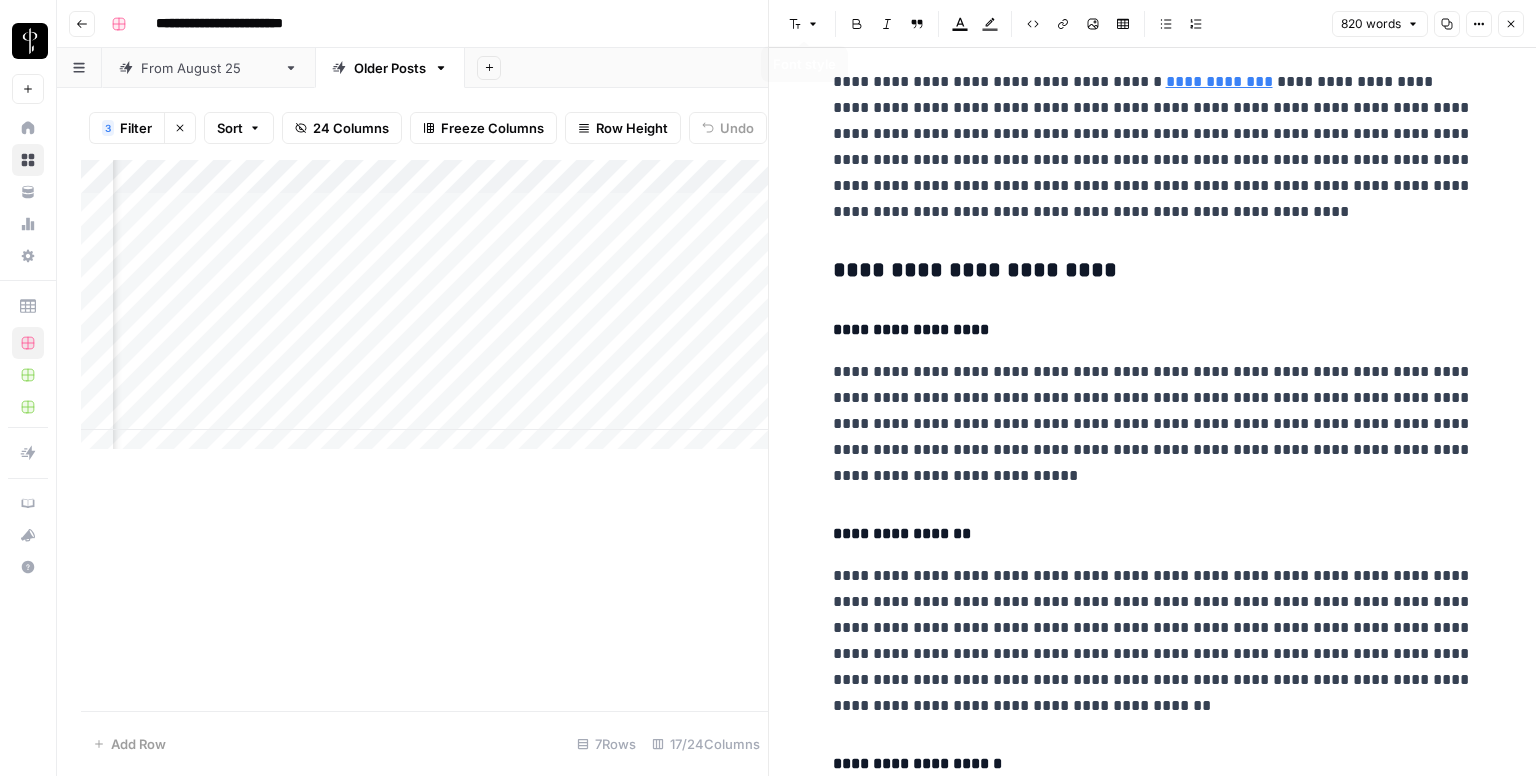 click at bounding box center (813, 24) 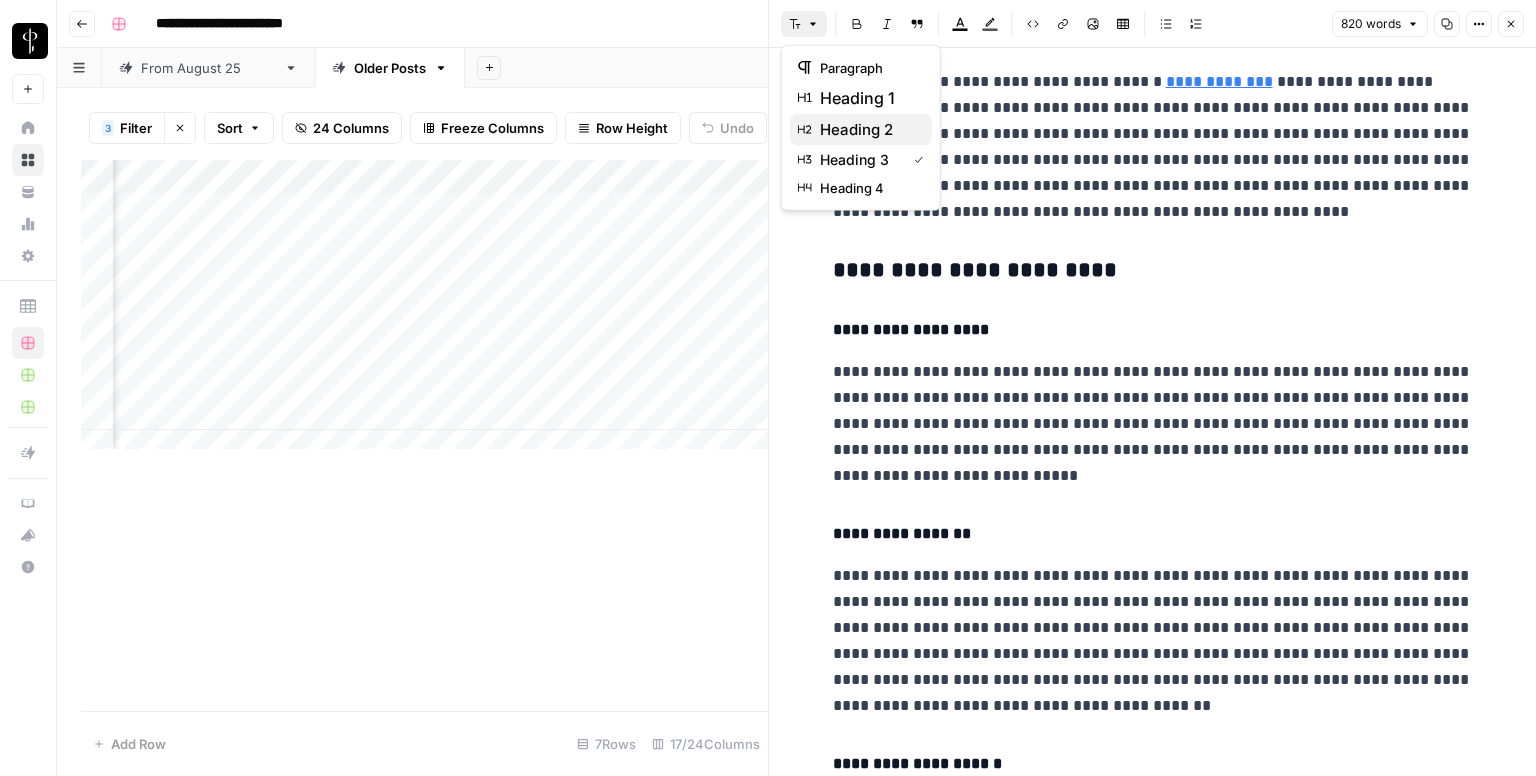 click on "heading 2" at bounding box center (868, 130) 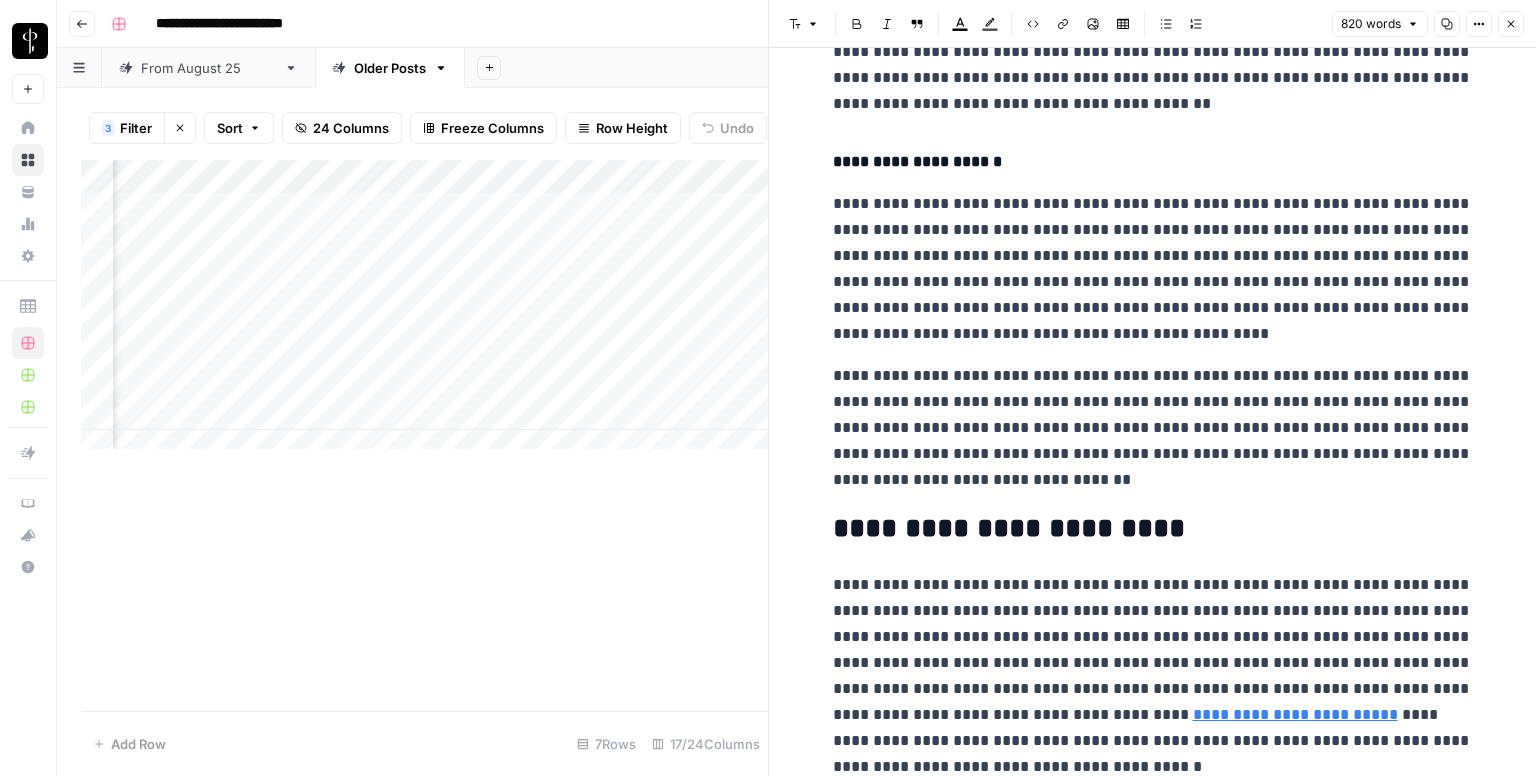 scroll, scrollTop: 1900, scrollLeft: 0, axis: vertical 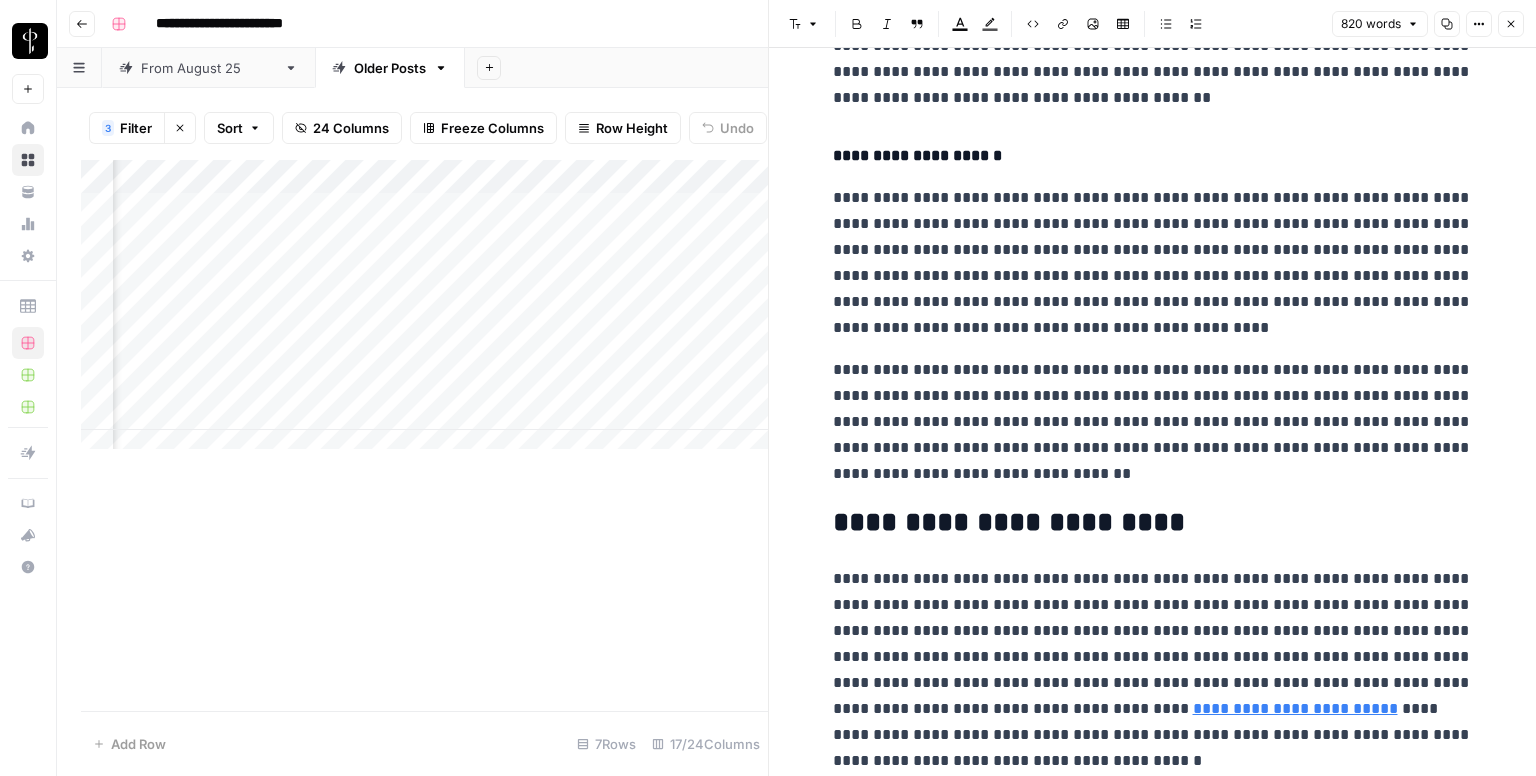 click on "**********" at bounding box center (1153, 523) 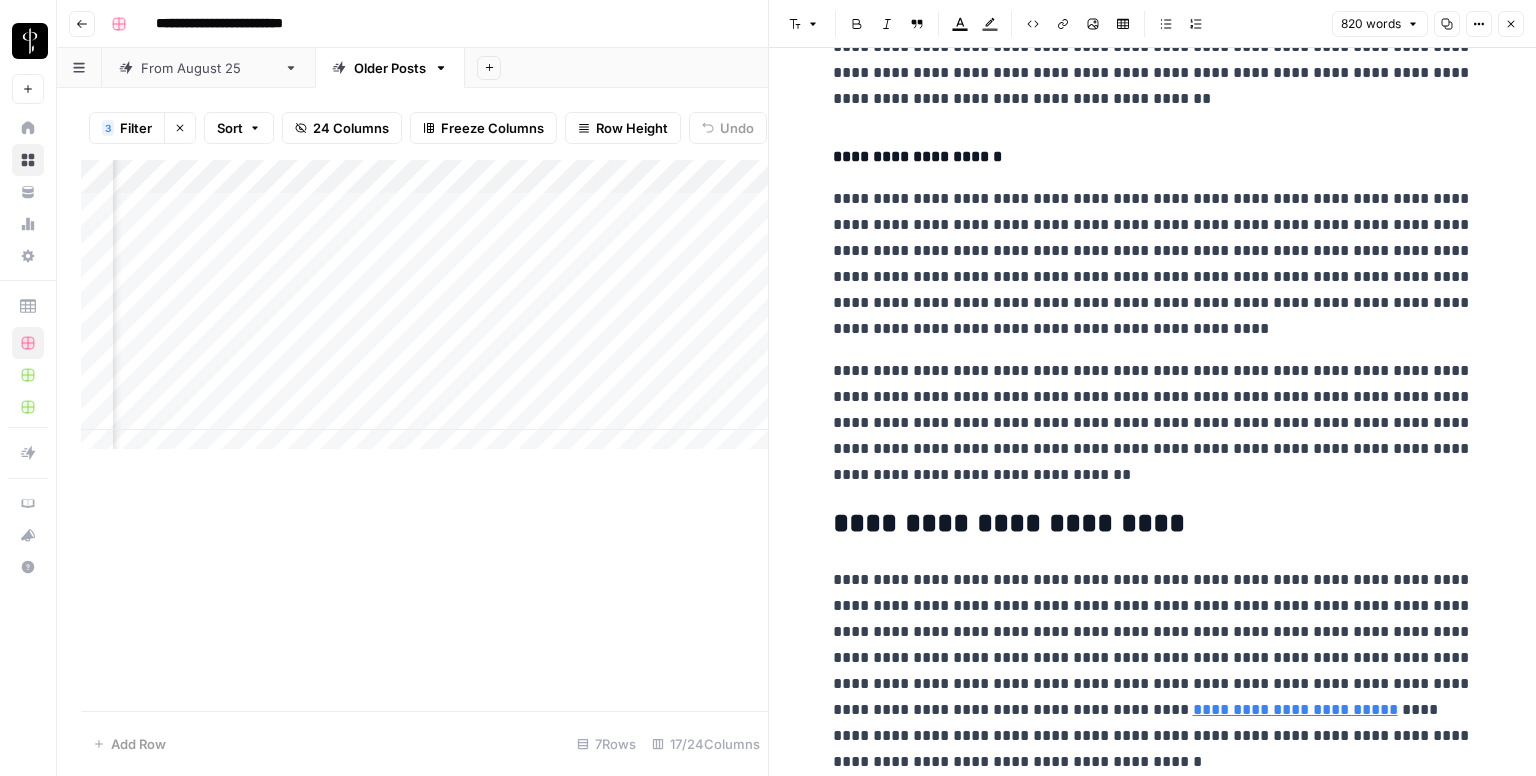 scroll, scrollTop: 1905, scrollLeft: 0, axis: vertical 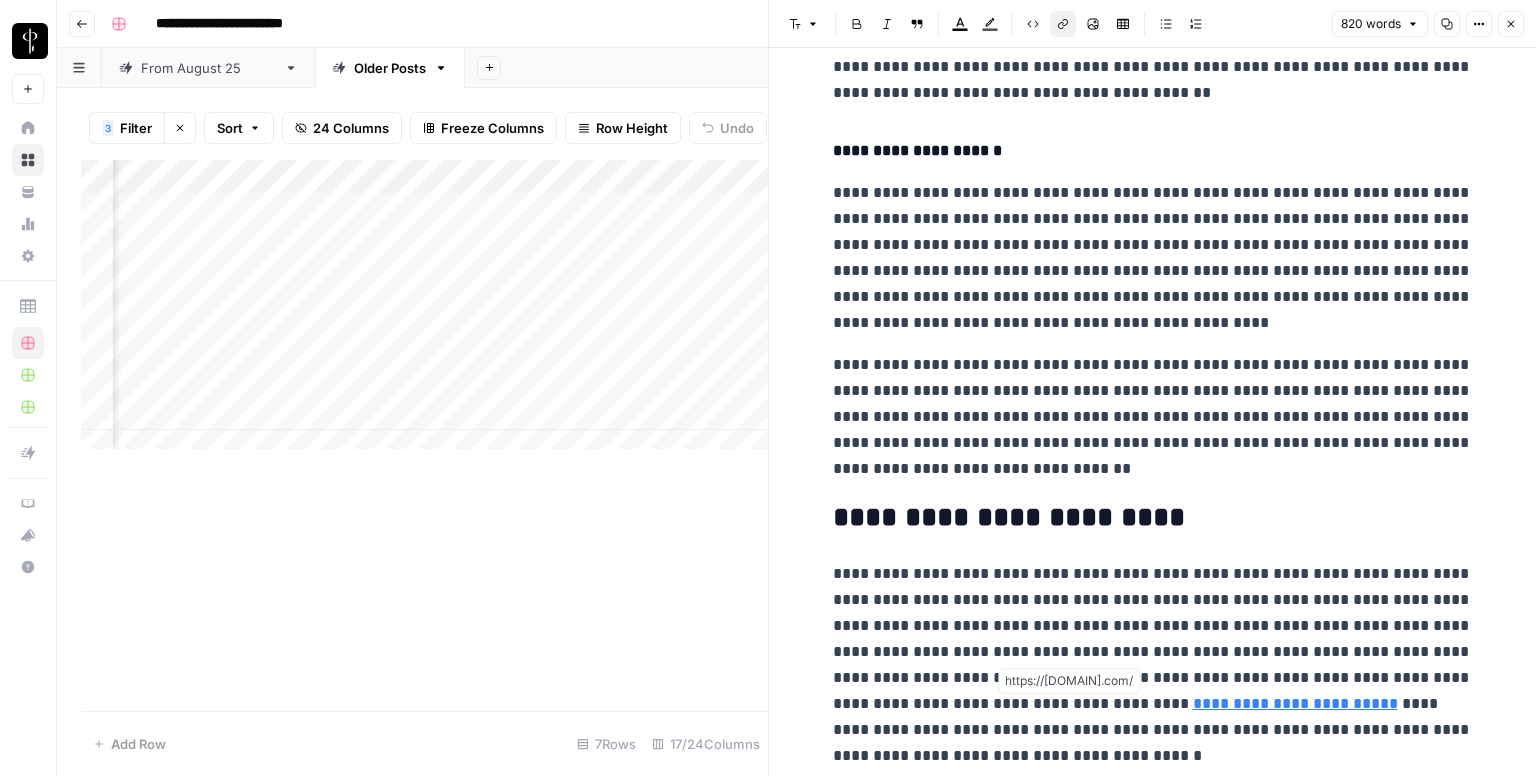 click on "**********" at bounding box center (1295, 703) 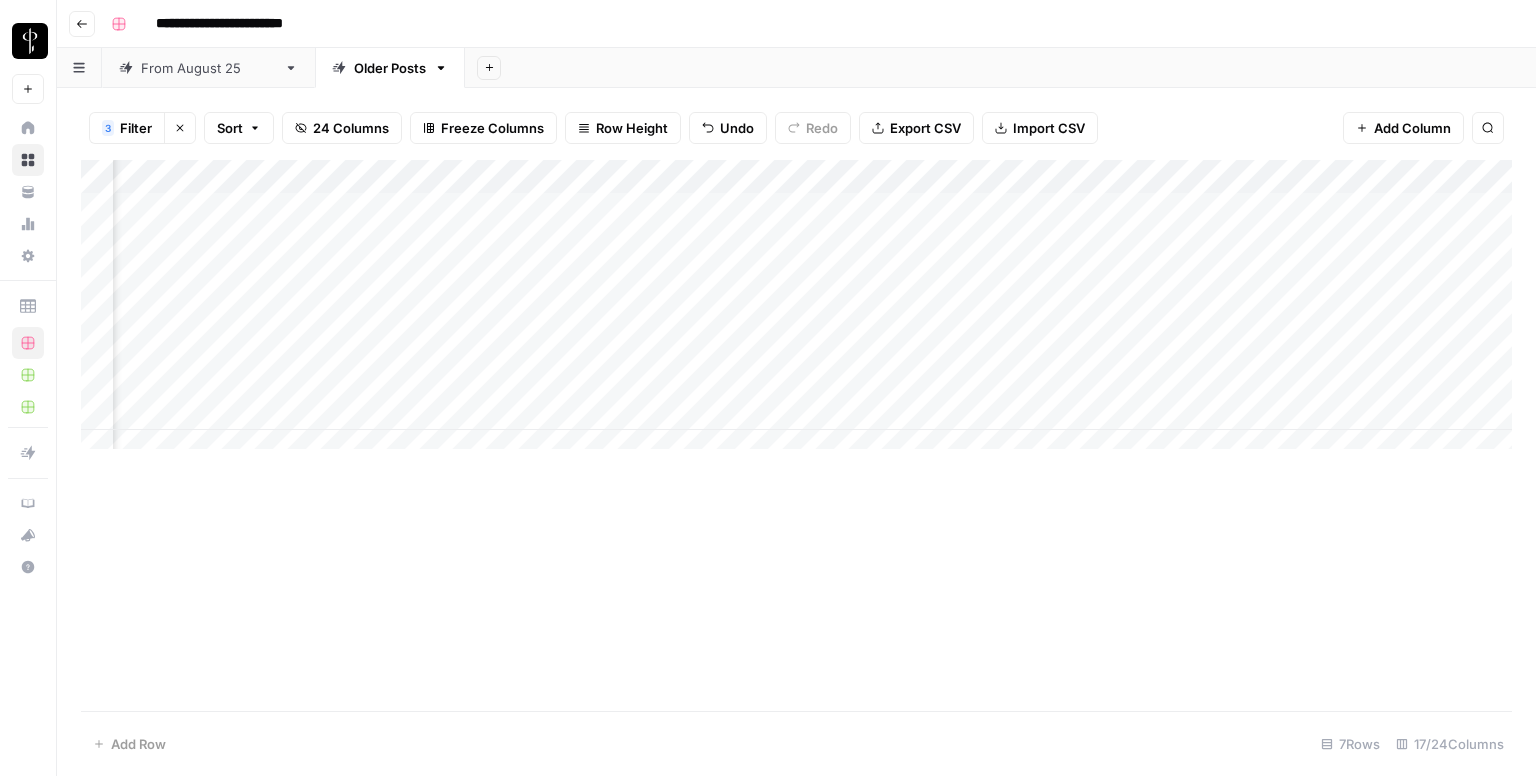 click on "Add Column" at bounding box center [796, 312] 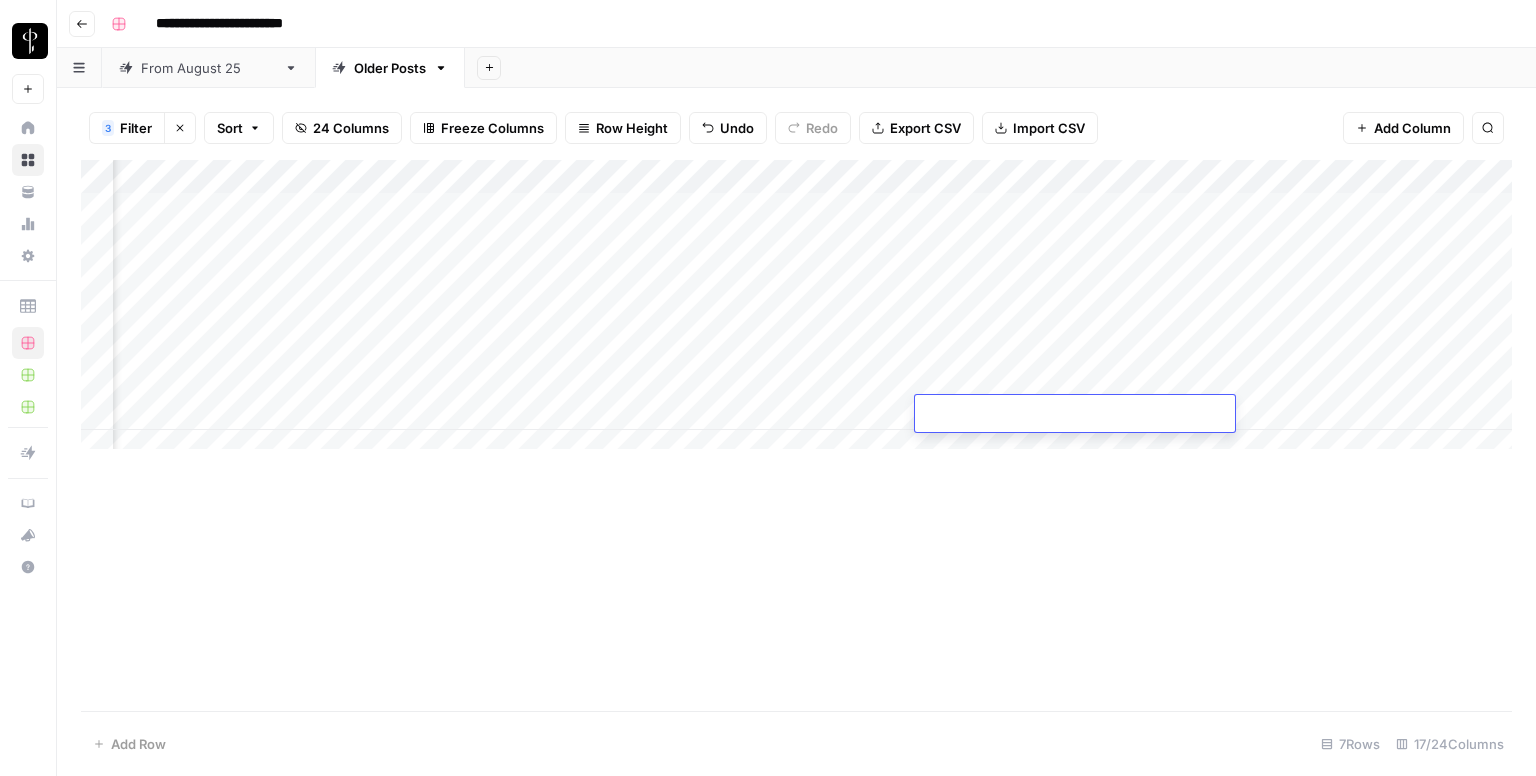 type on "**********" 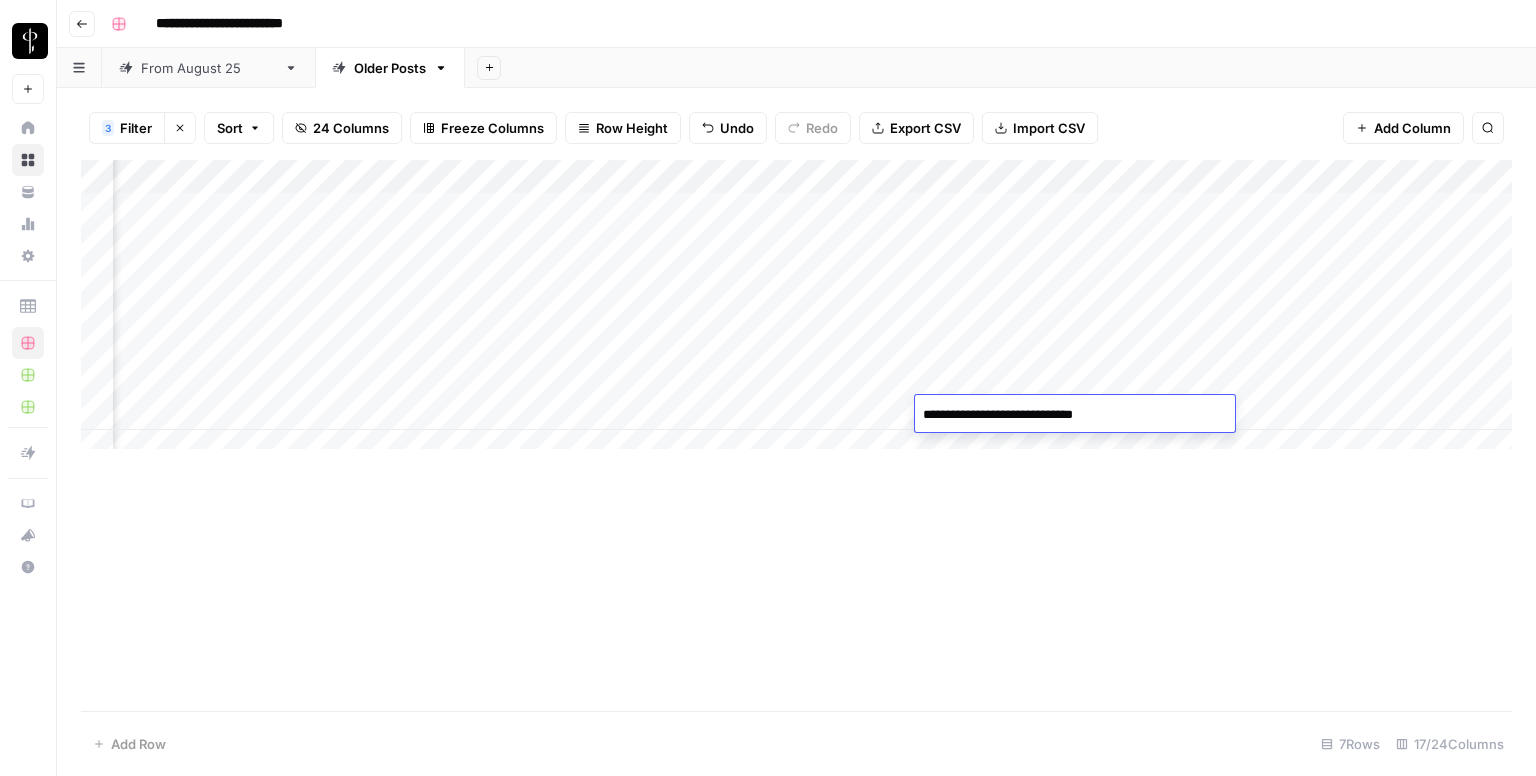 click on "Add Column" at bounding box center [796, 435] 